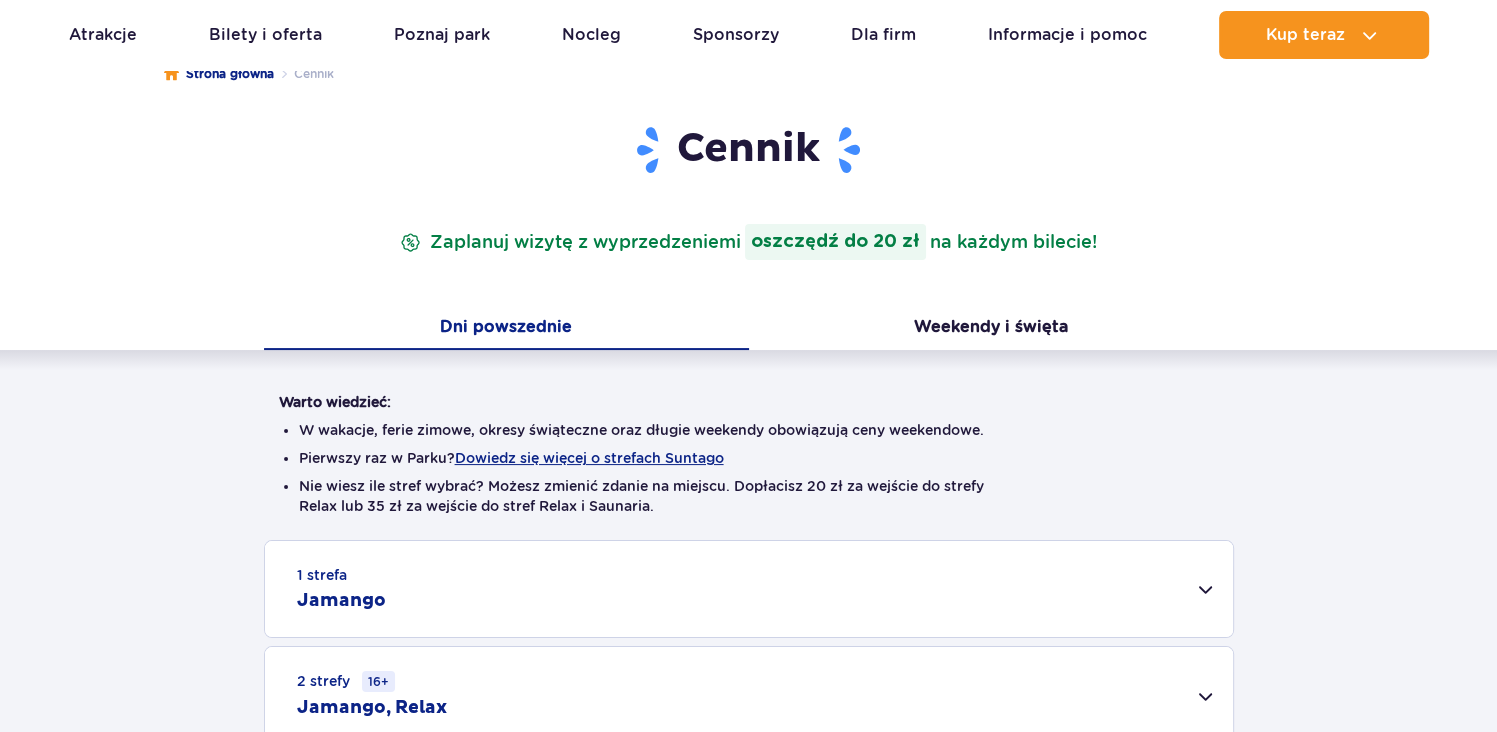 scroll, scrollTop: 0, scrollLeft: 0, axis: both 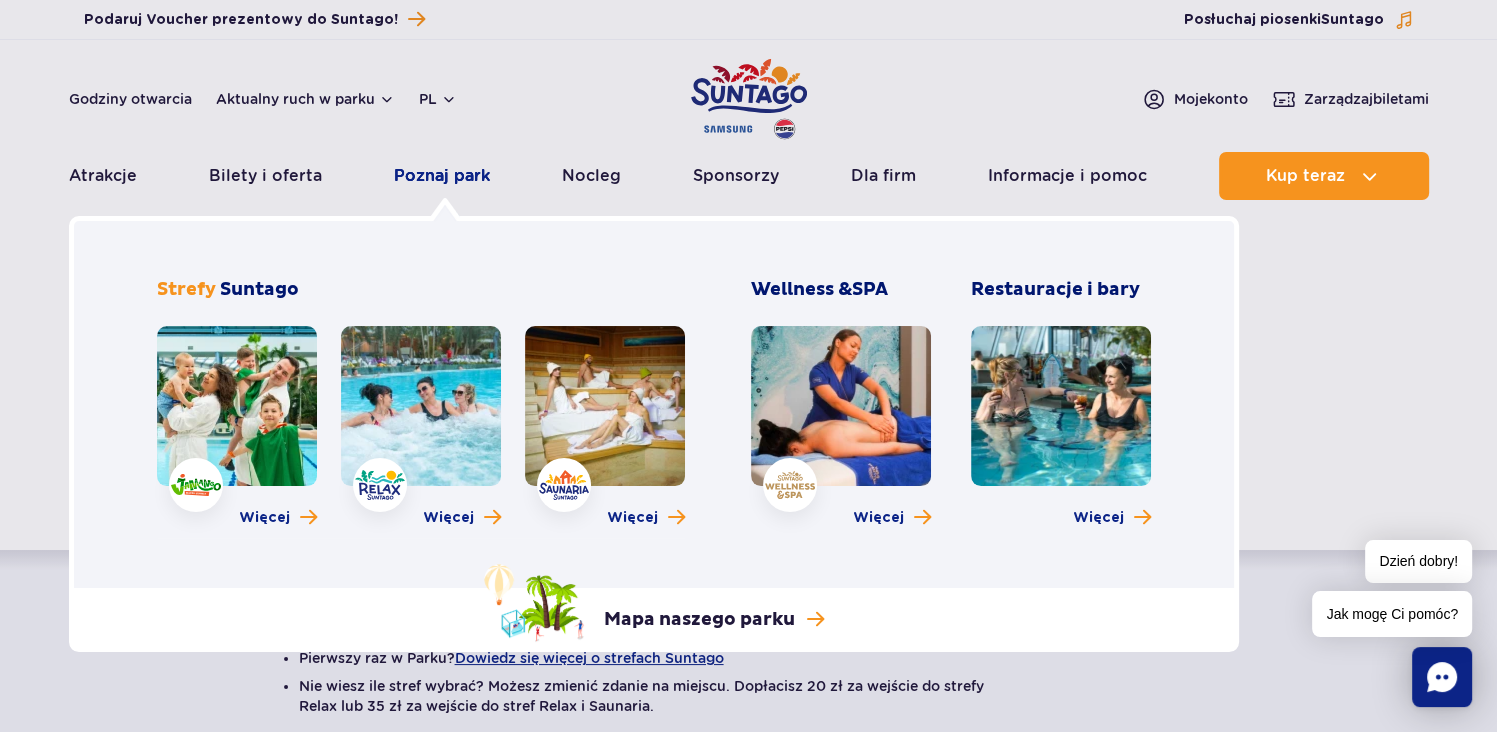 click on "Poznaj park" at bounding box center (442, 176) 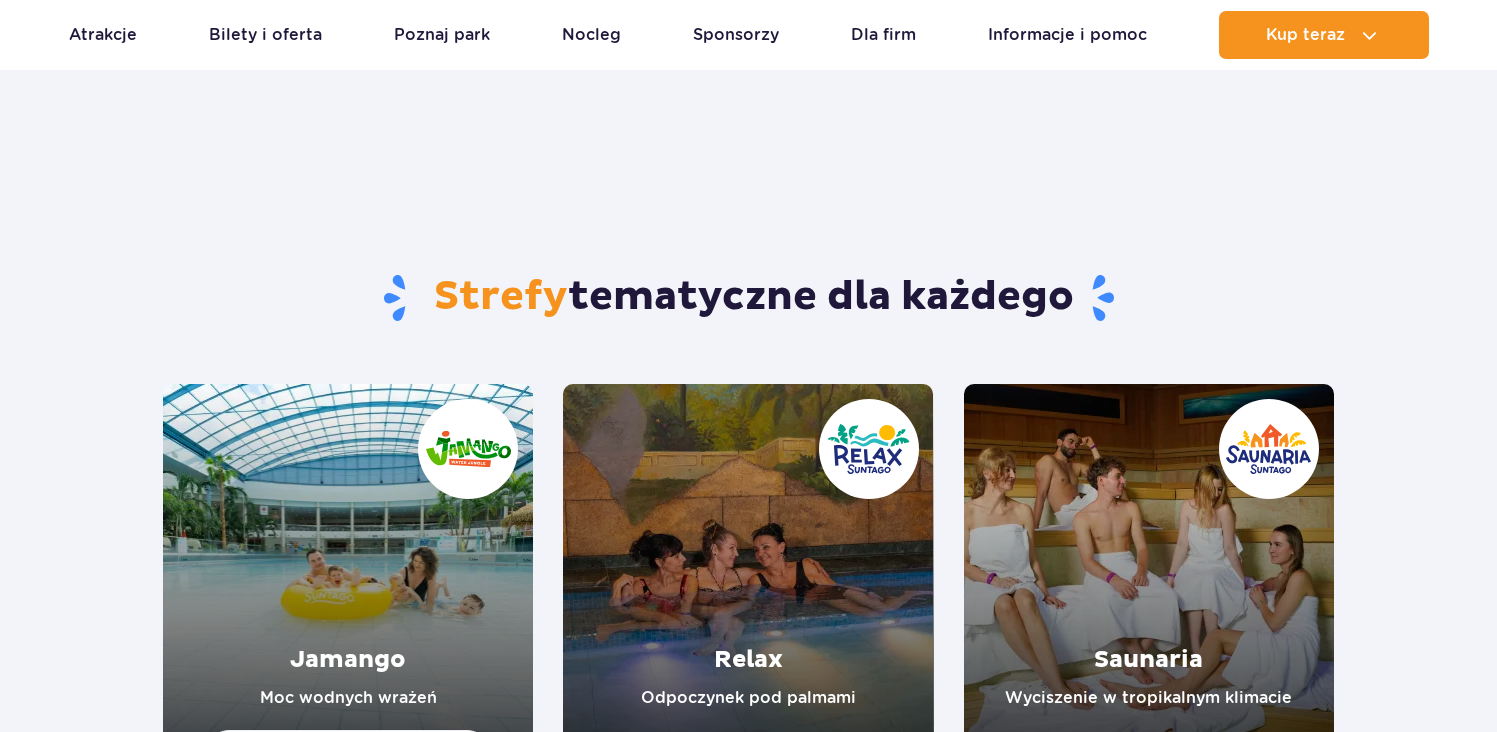 scroll, scrollTop: 200, scrollLeft: 0, axis: vertical 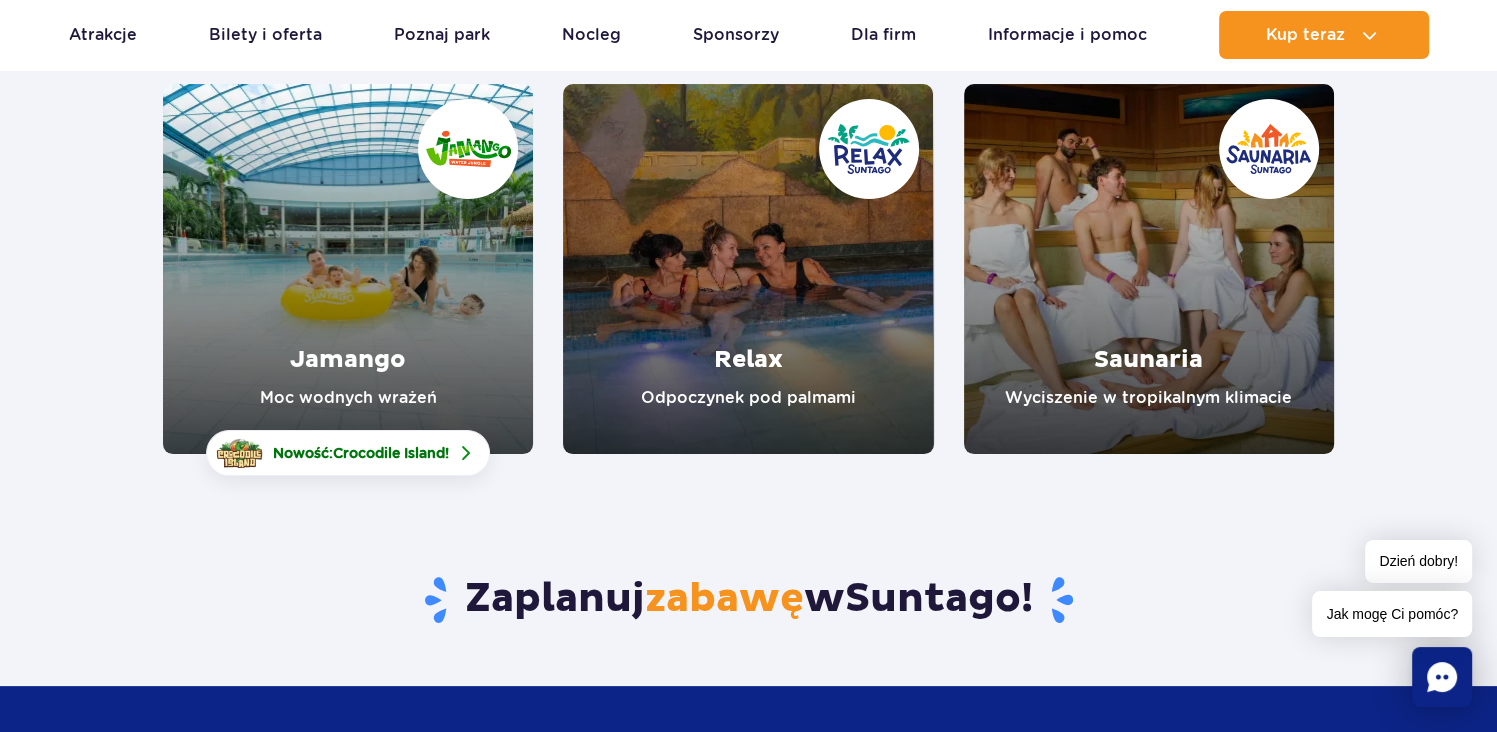 click at bounding box center [748, 269] 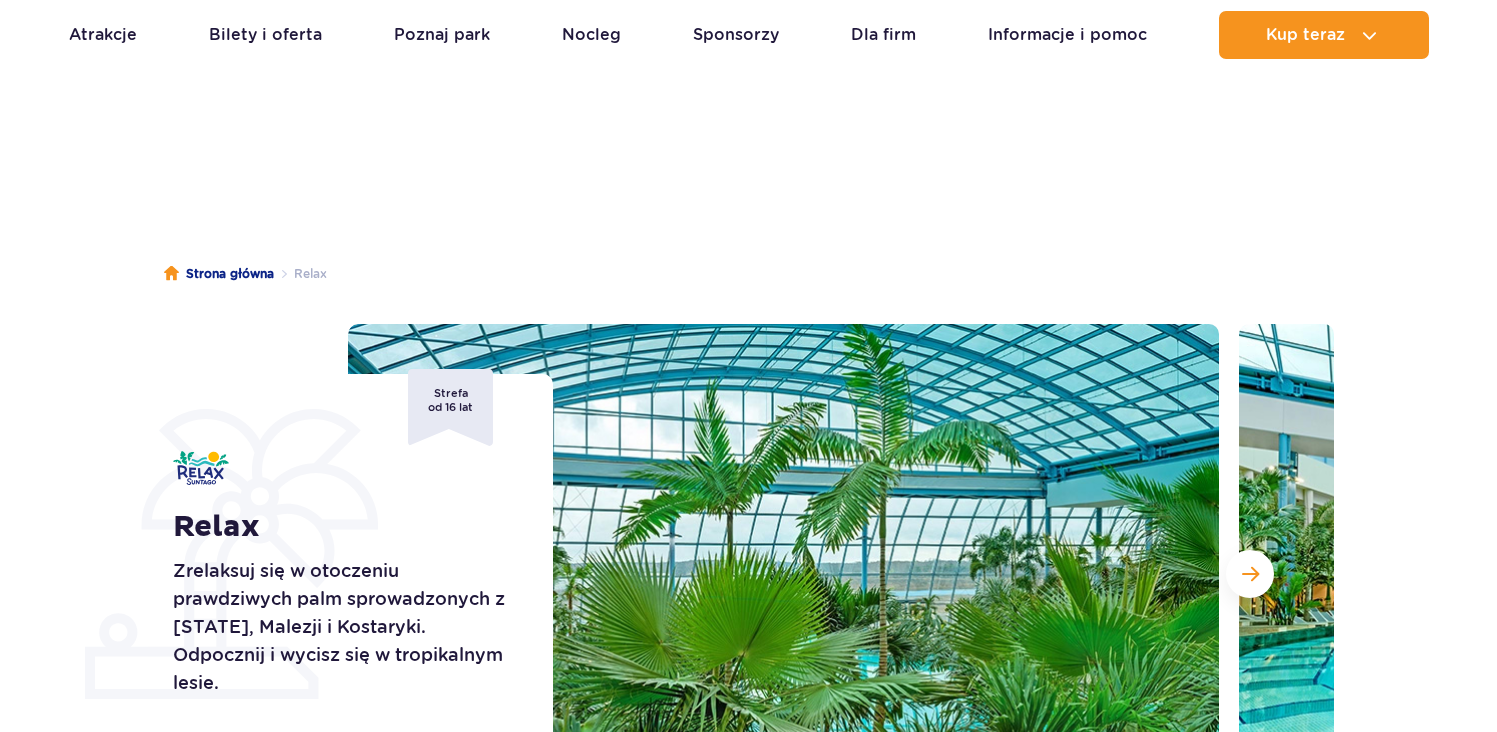 scroll, scrollTop: 200, scrollLeft: 0, axis: vertical 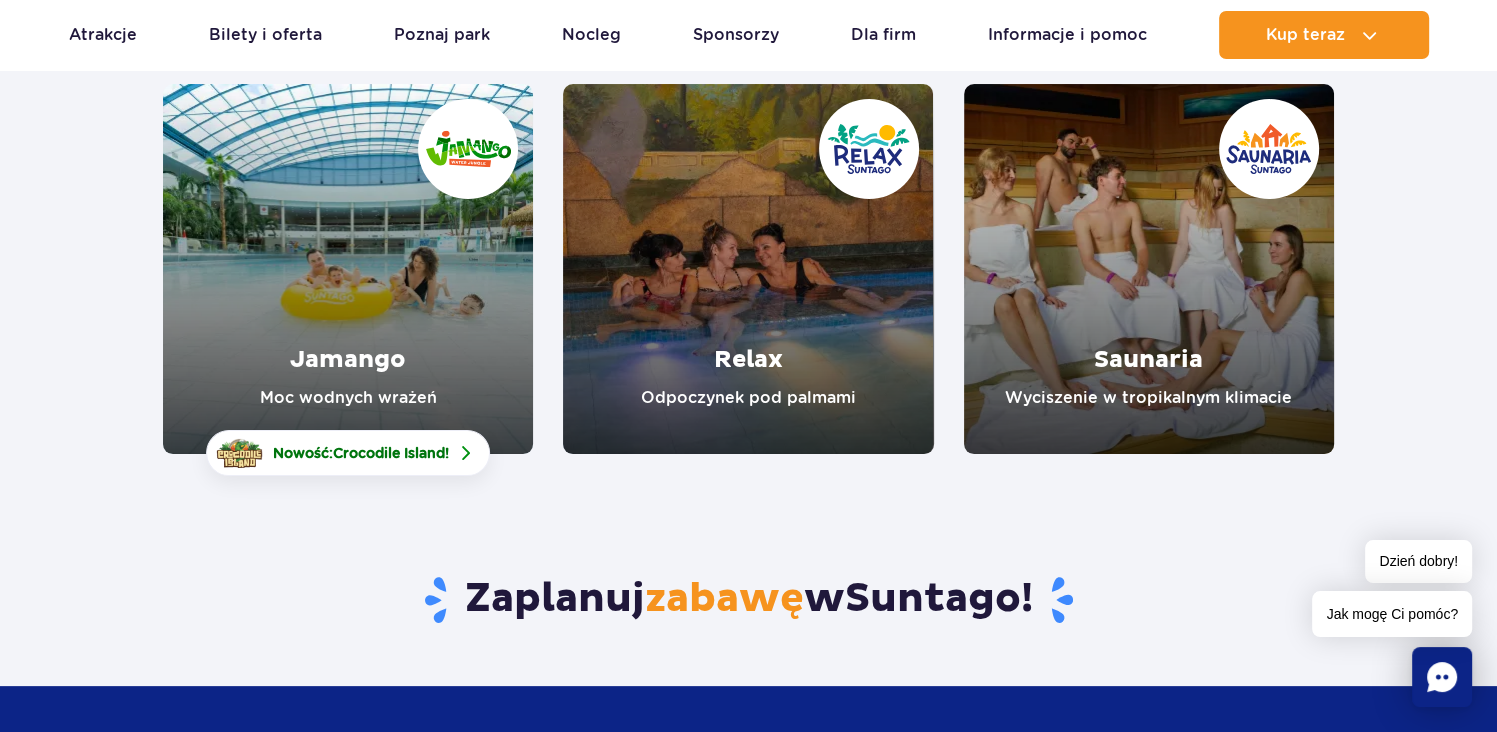 click at bounding box center [348, 269] 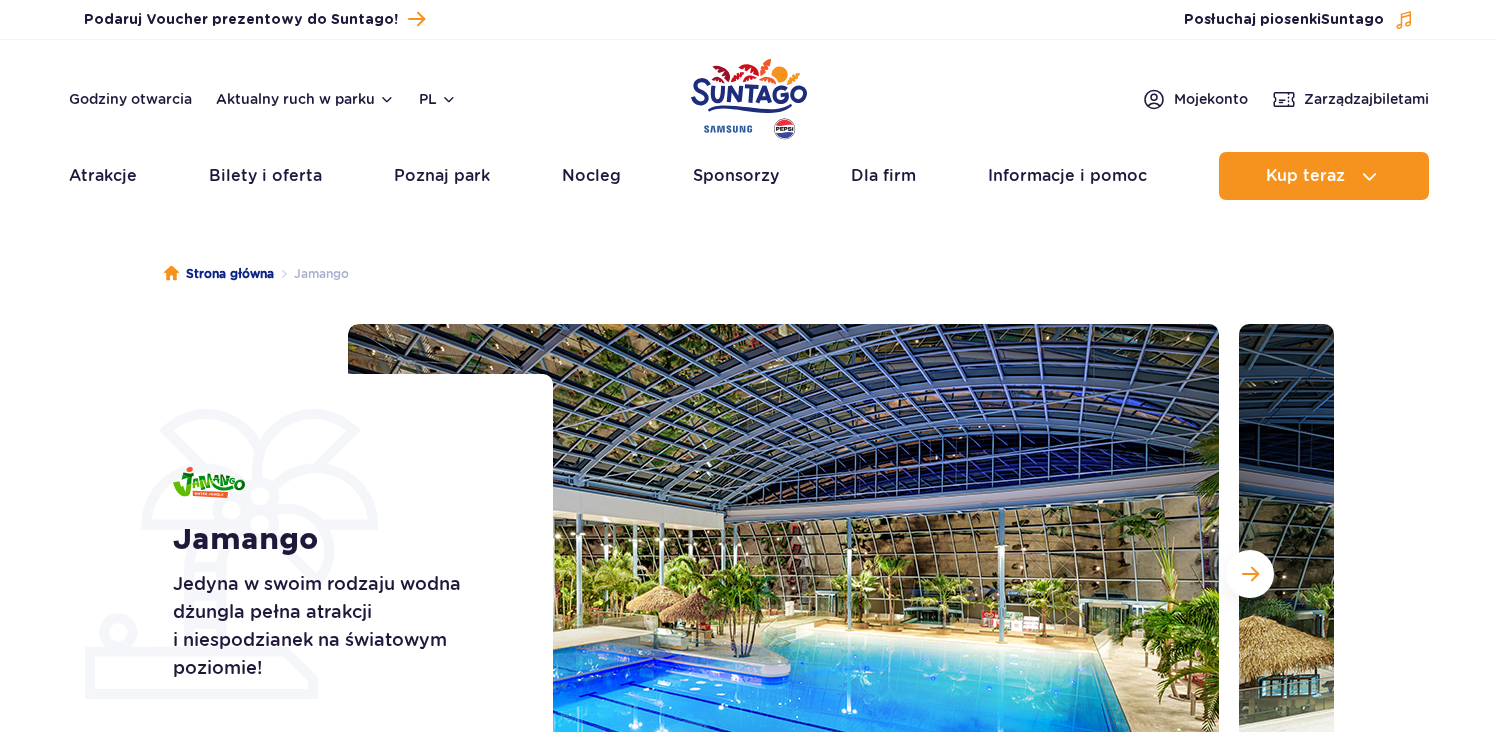 scroll, scrollTop: 0, scrollLeft: 0, axis: both 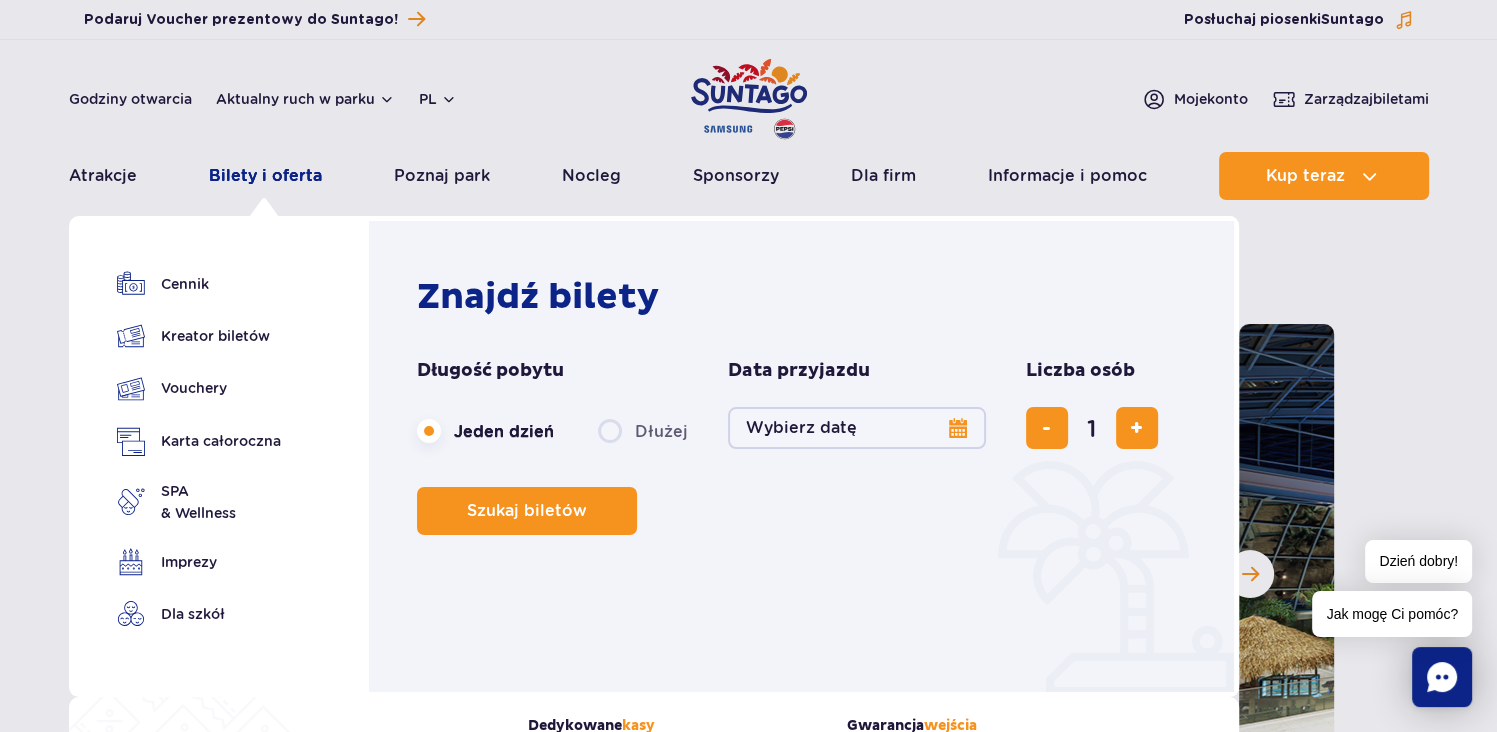 click on "Bilety i oferta" at bounding box center (265, 176) 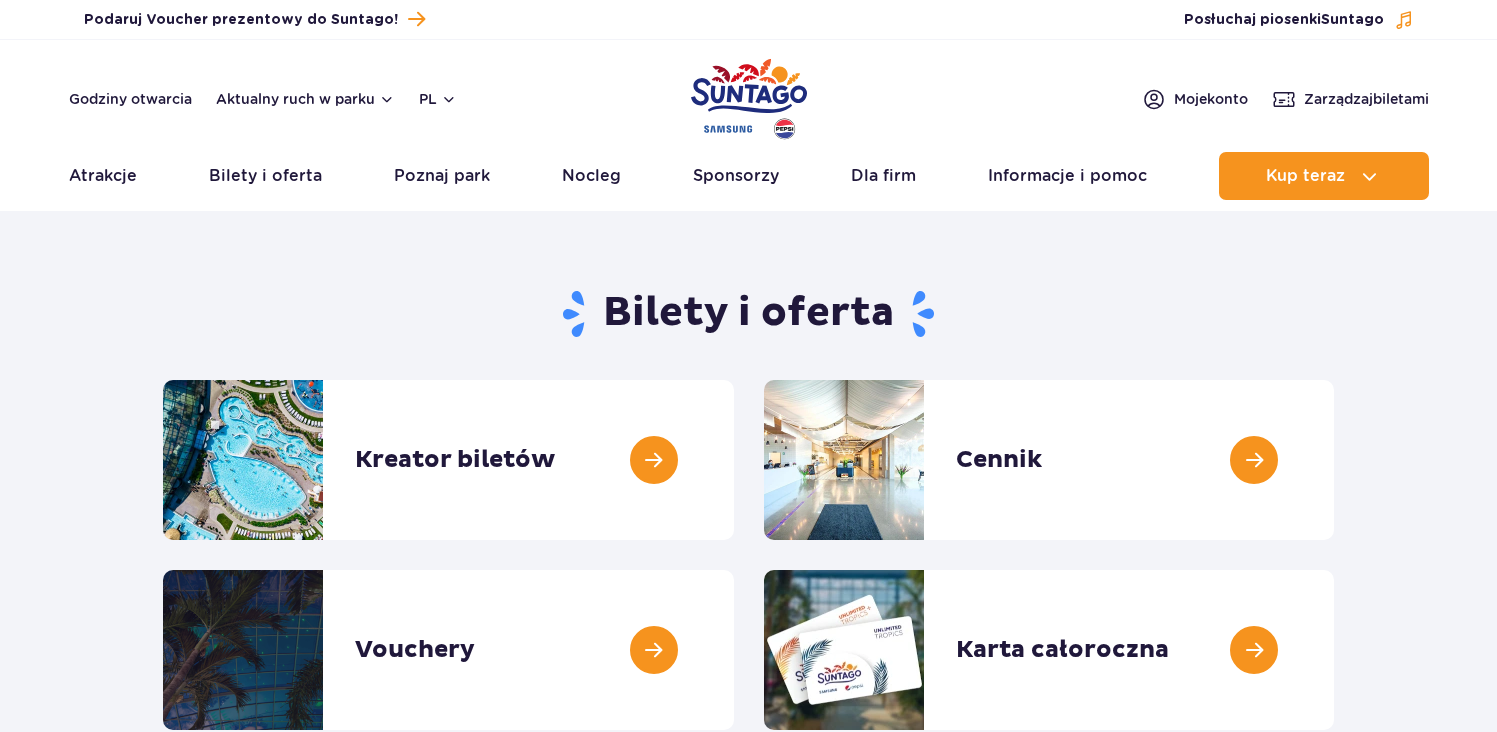scroll, scrollTop: 0, scrollLeft: 0, axis: both 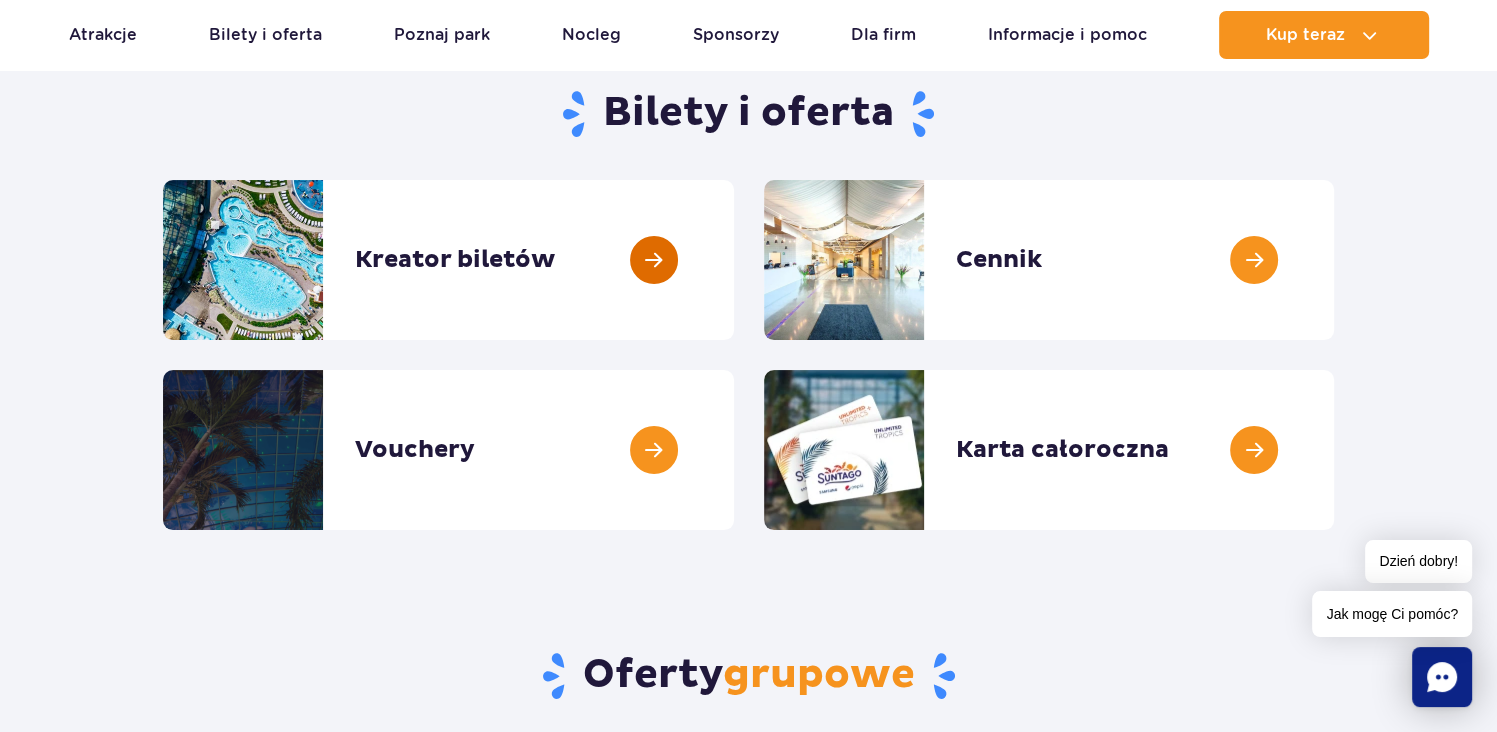 click at bounding box center (734, 260) 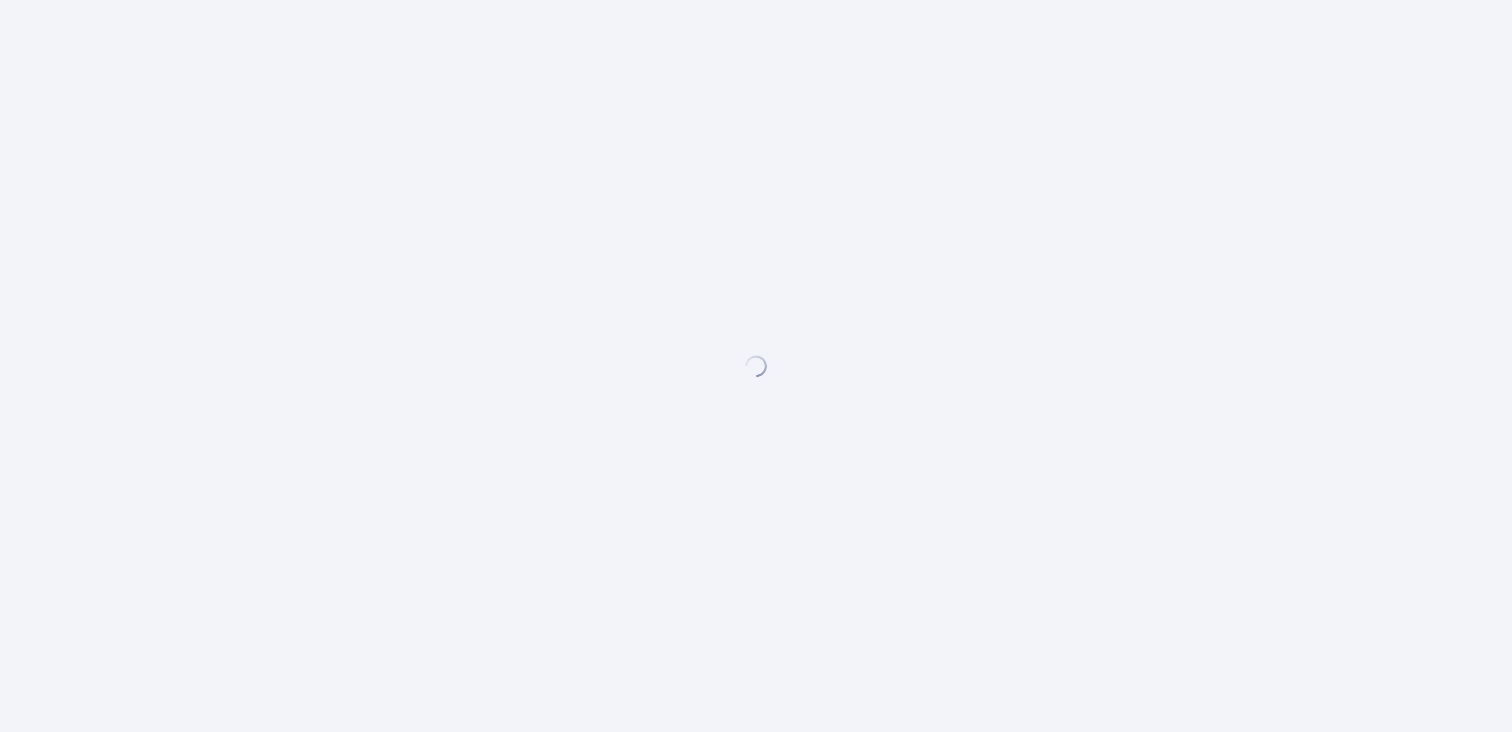 scroll, scrollTop: 0, scrollLeft: 0, axis: both 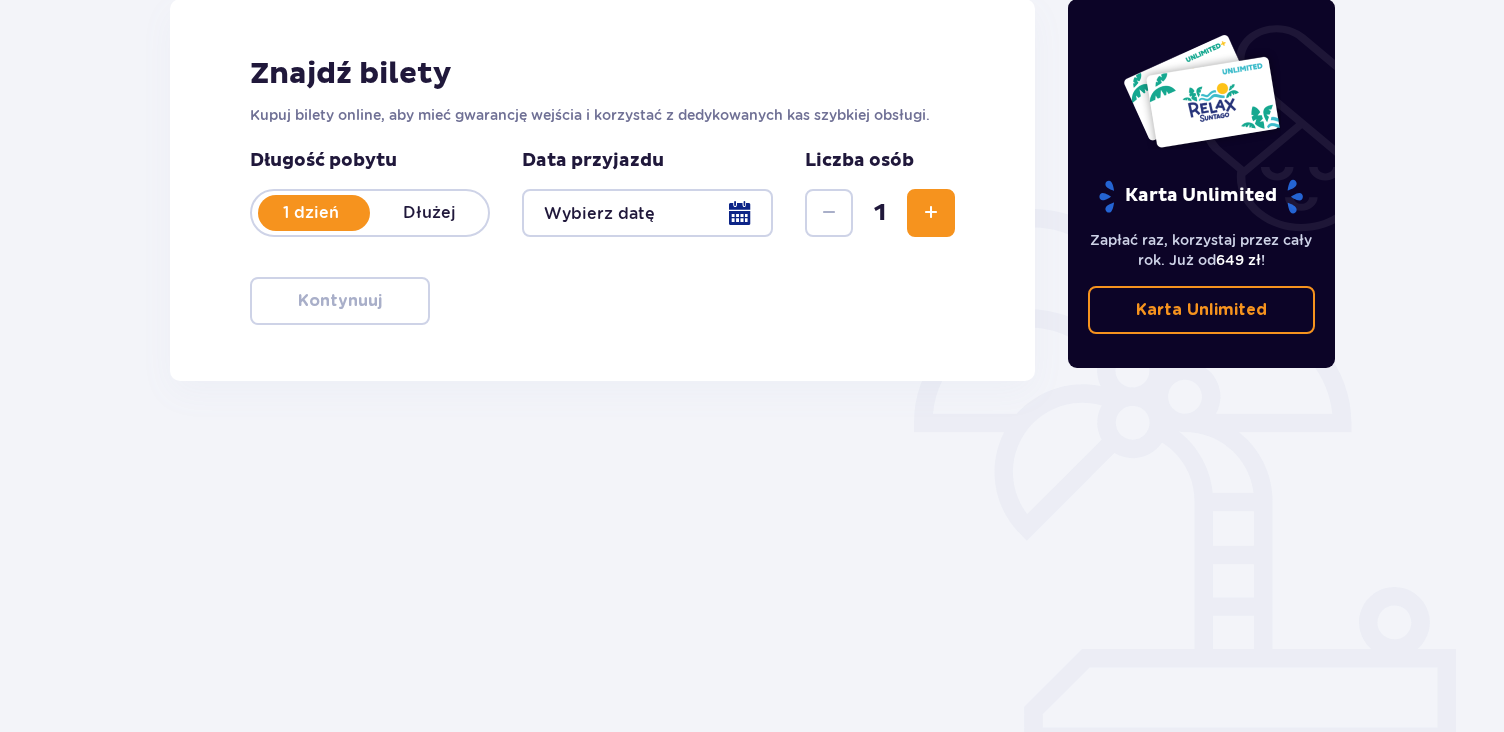 click at bounding box center [647, 213] 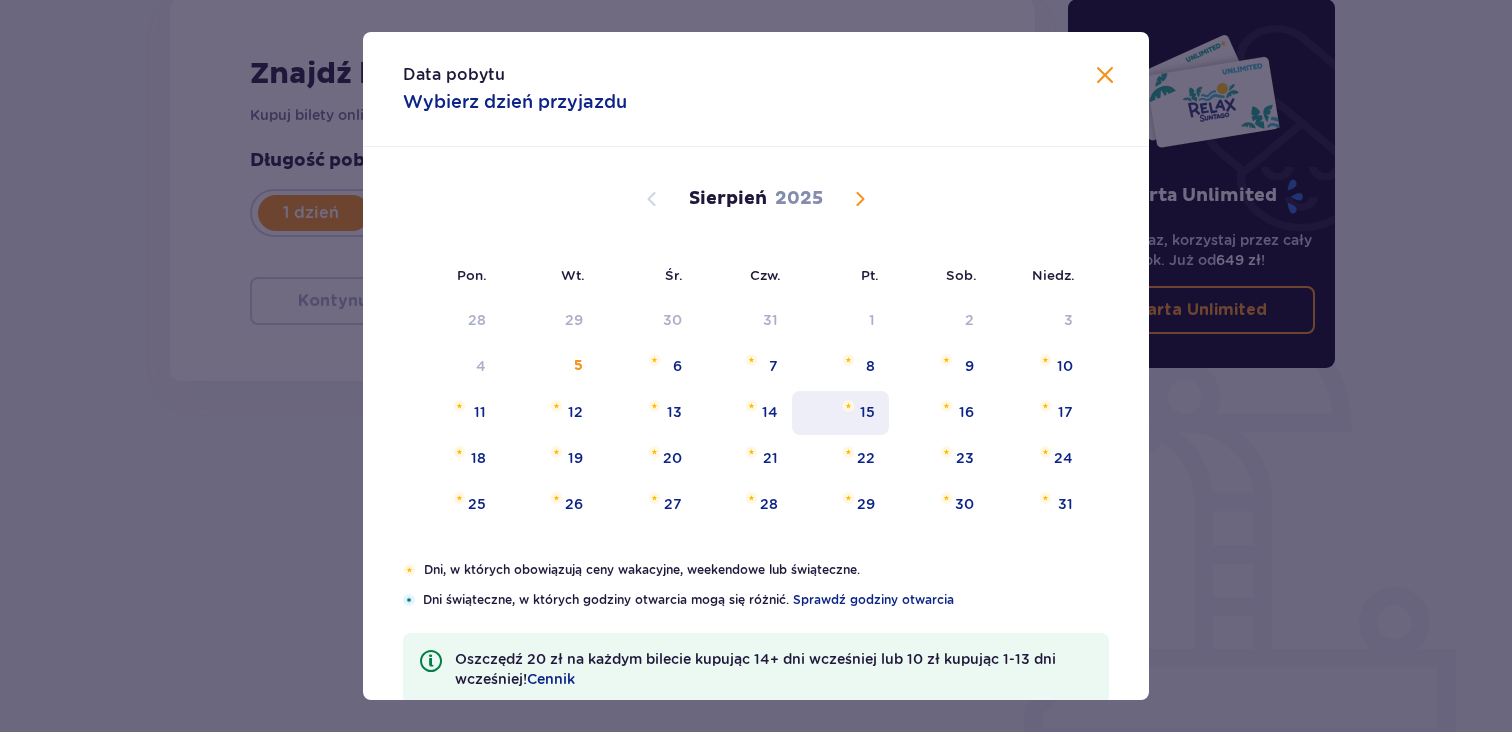 click on "15" at bounding box center (867, 412) 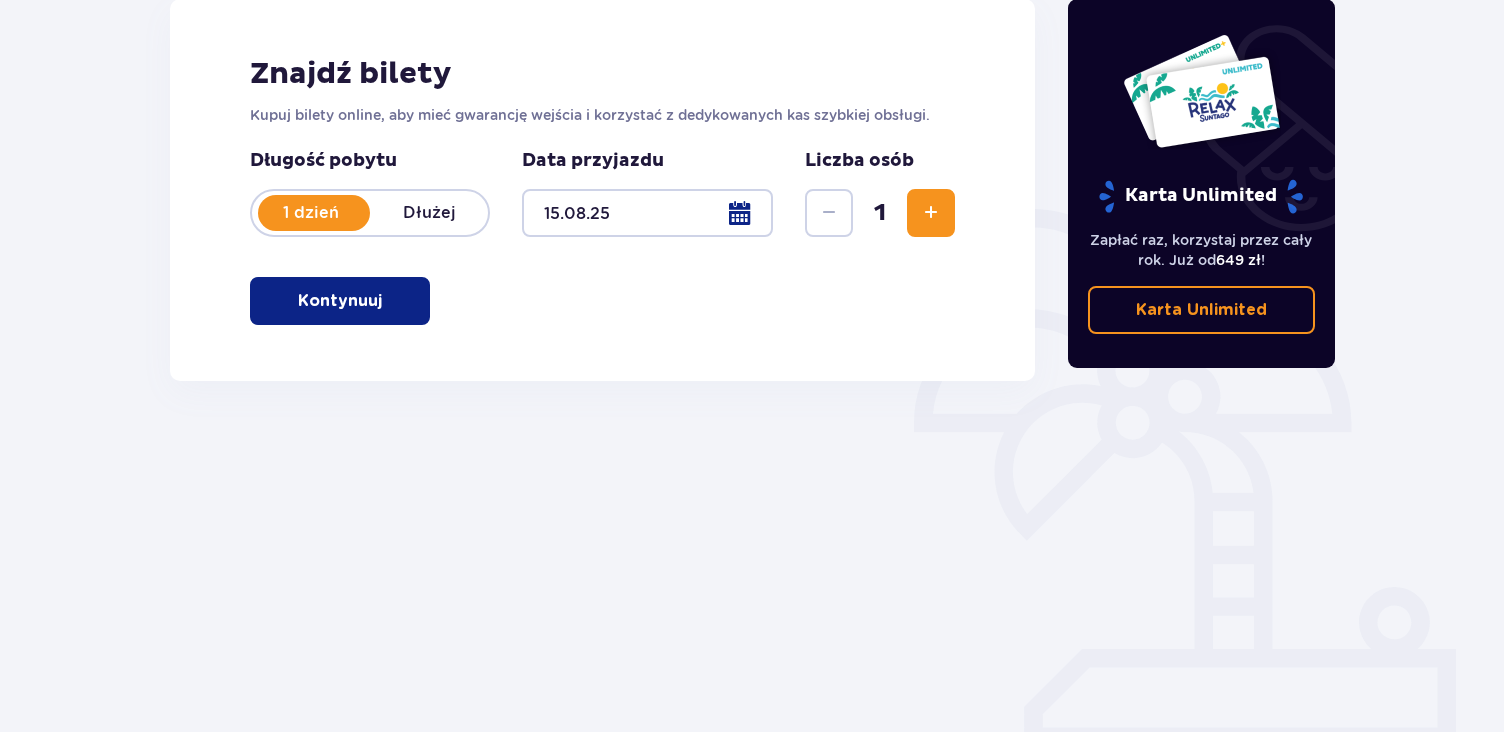 click at bounding box center (931, 213) 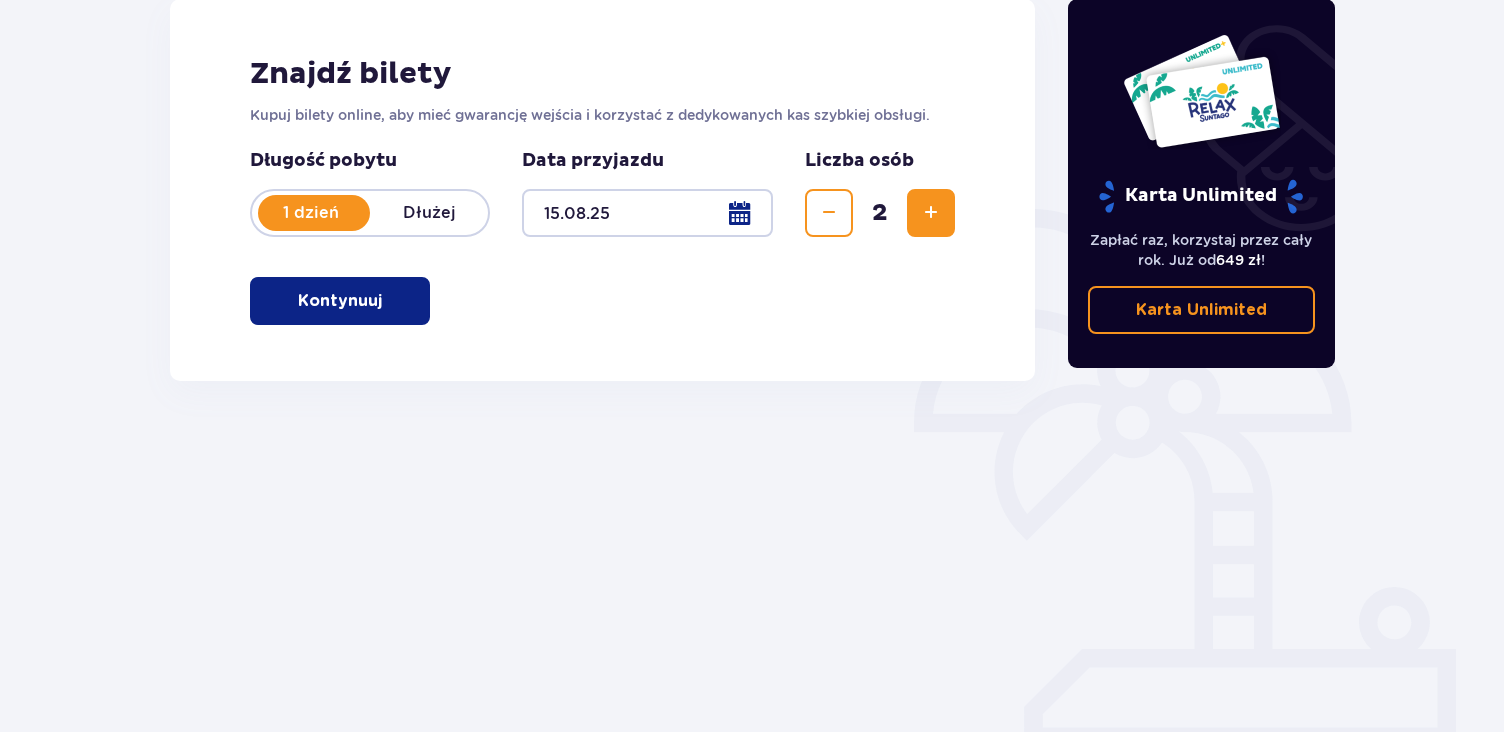 click at bounding box center [931, 213] 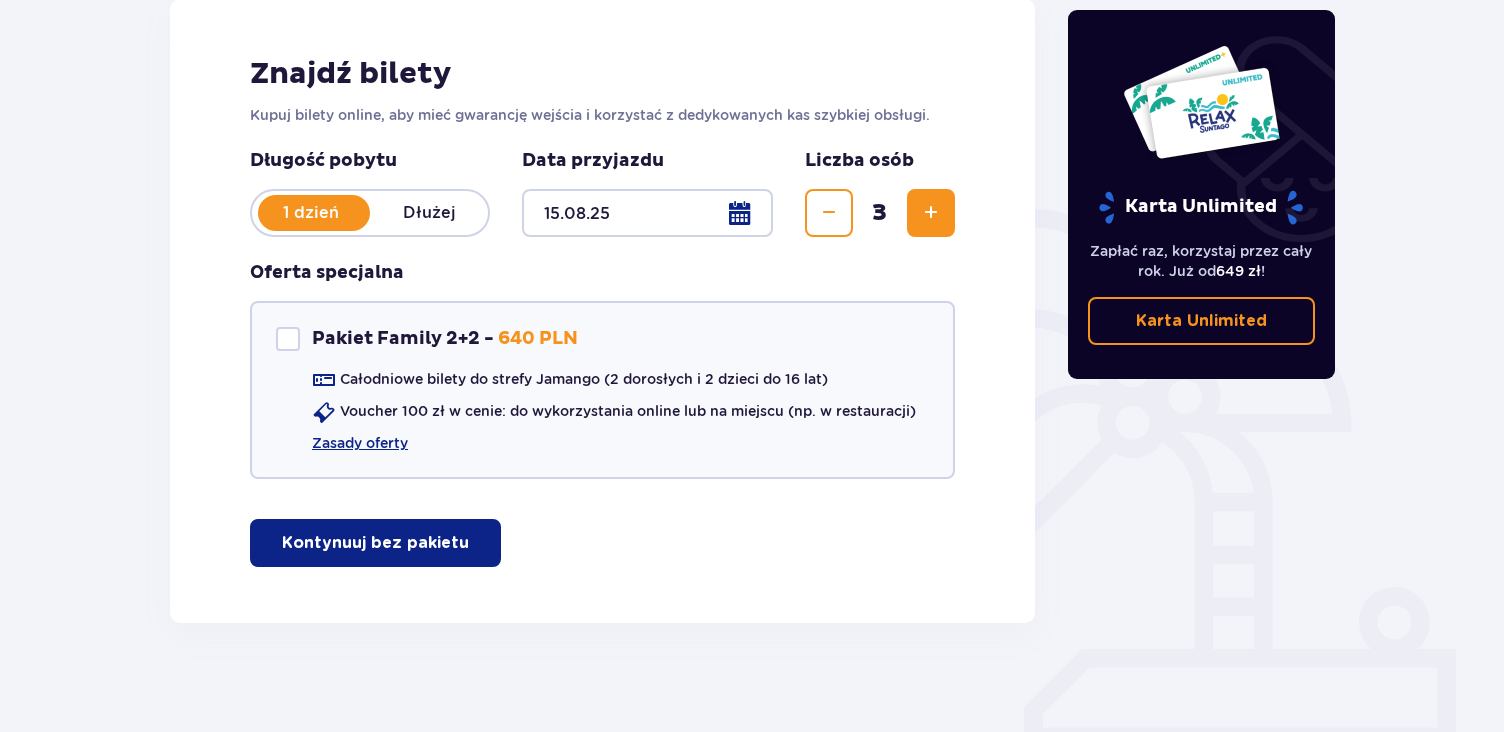 click on "Kontynuuj bez pakietu" at bounding box center (375, 543) 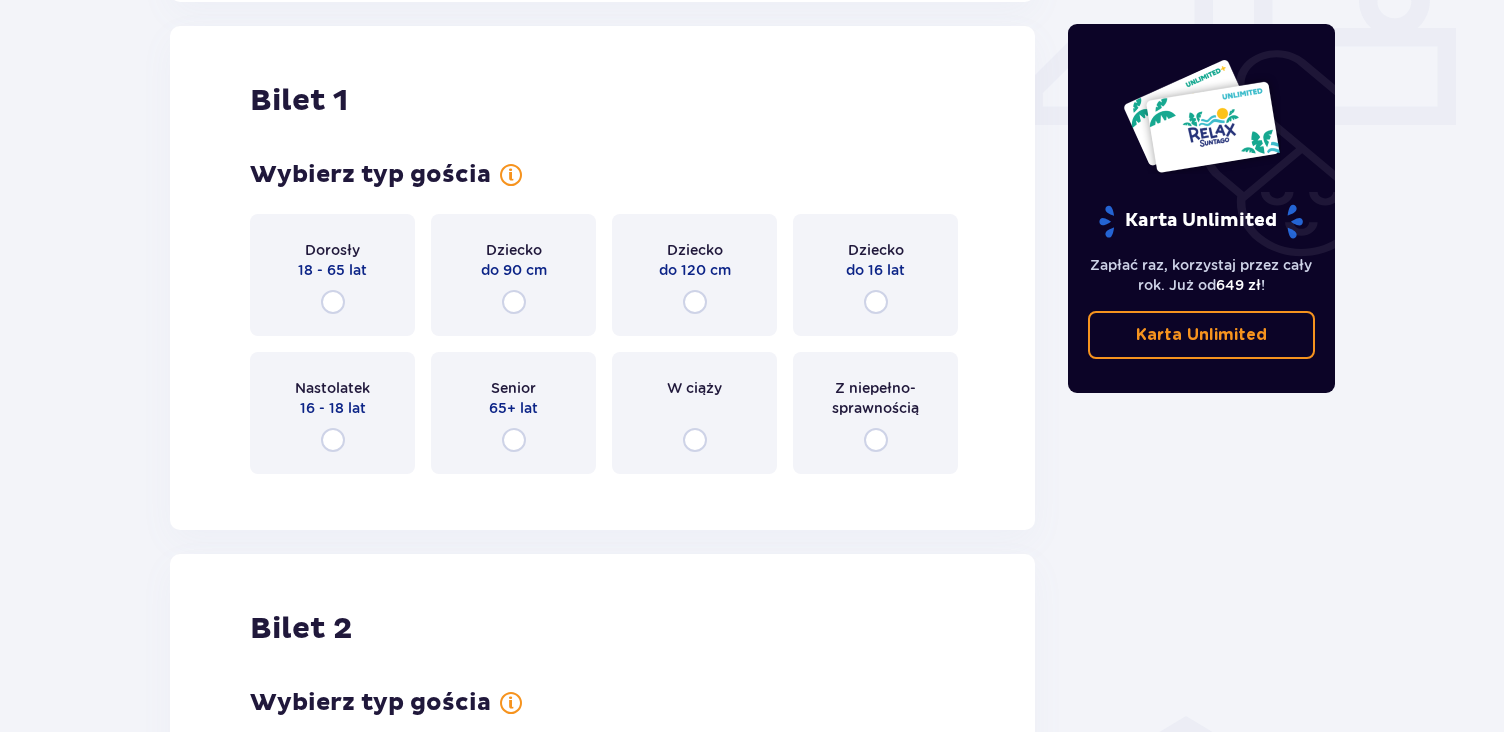 scroll, scrollTop: 909, scrollLeft: 0, axis: vertical 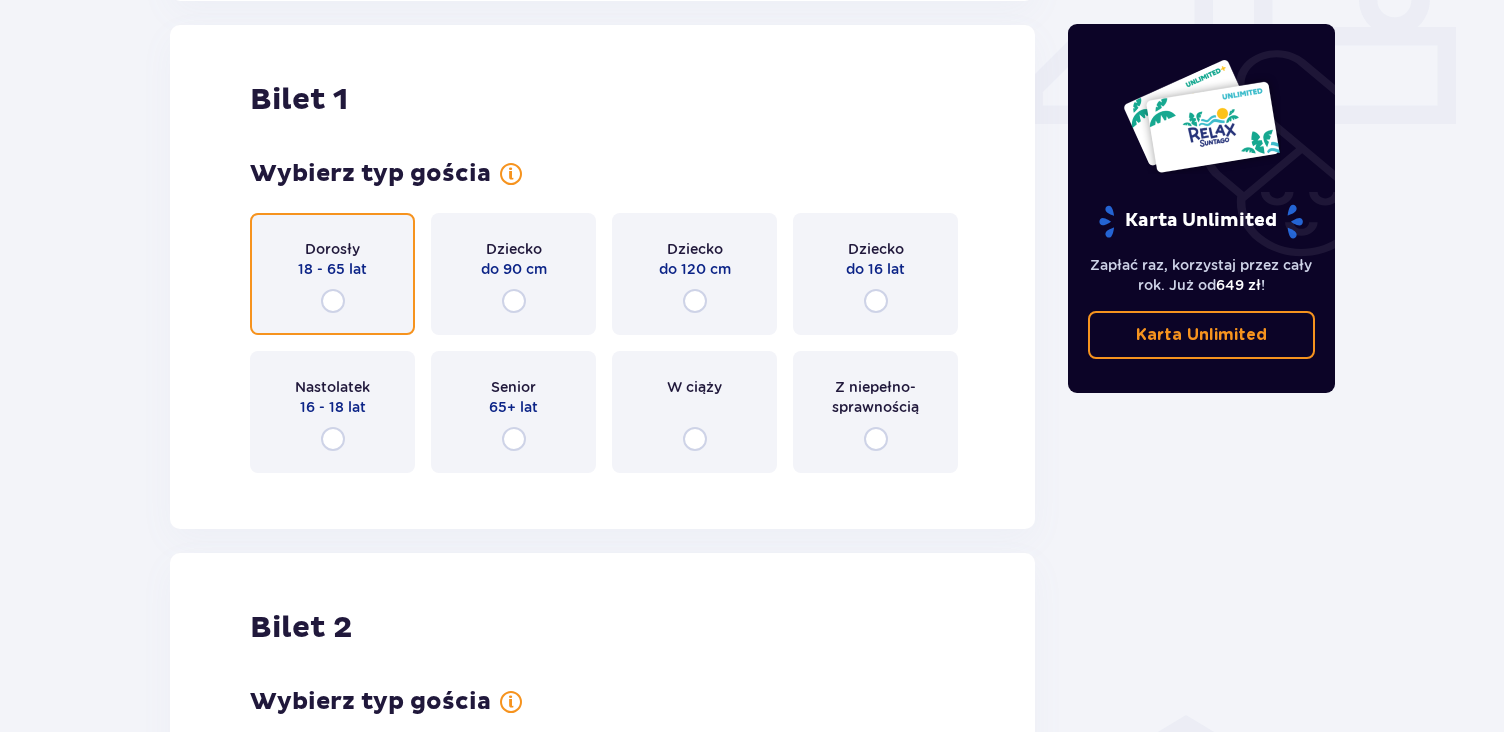 click at bounding box center [333, 301] 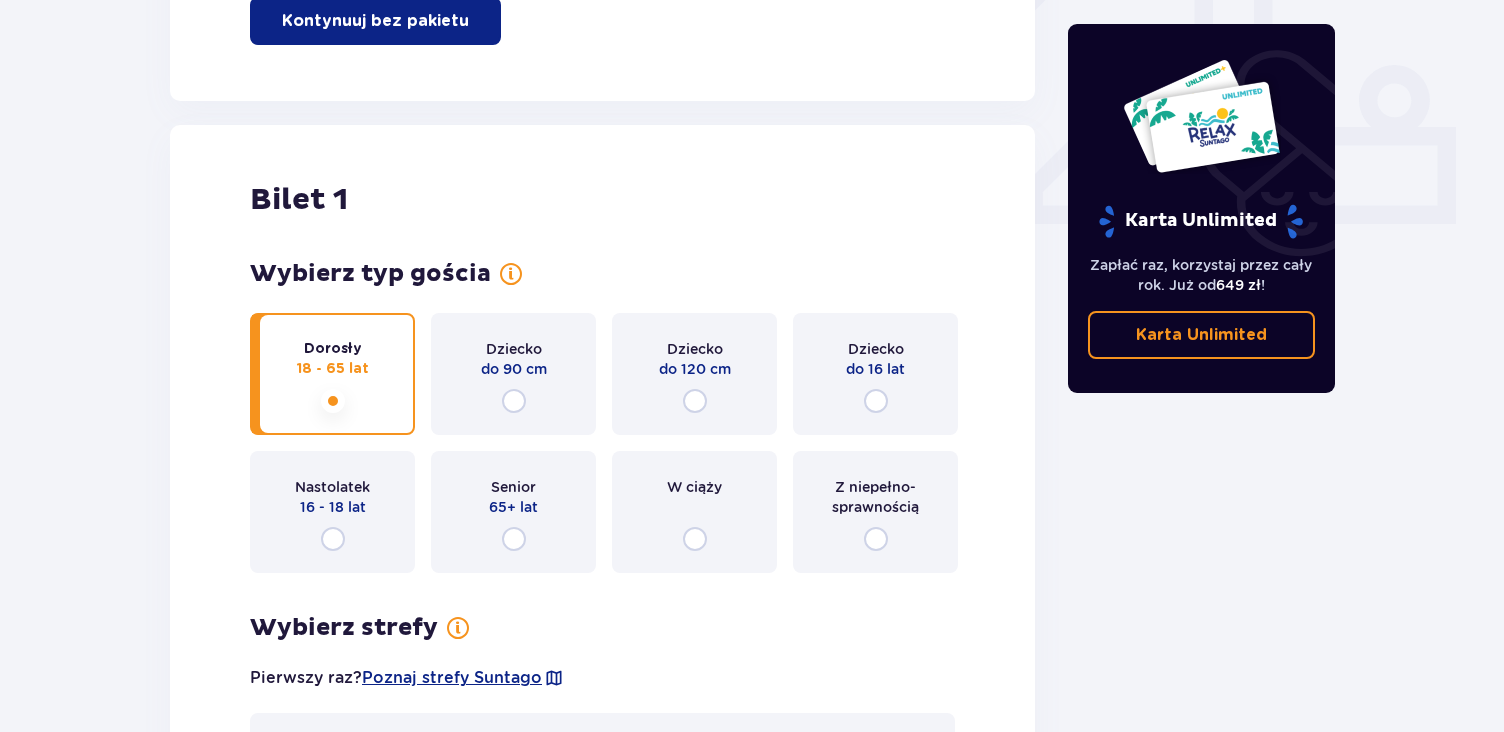 scroll, scrollTop: 797, scrollLeft: 0, axis: vertical 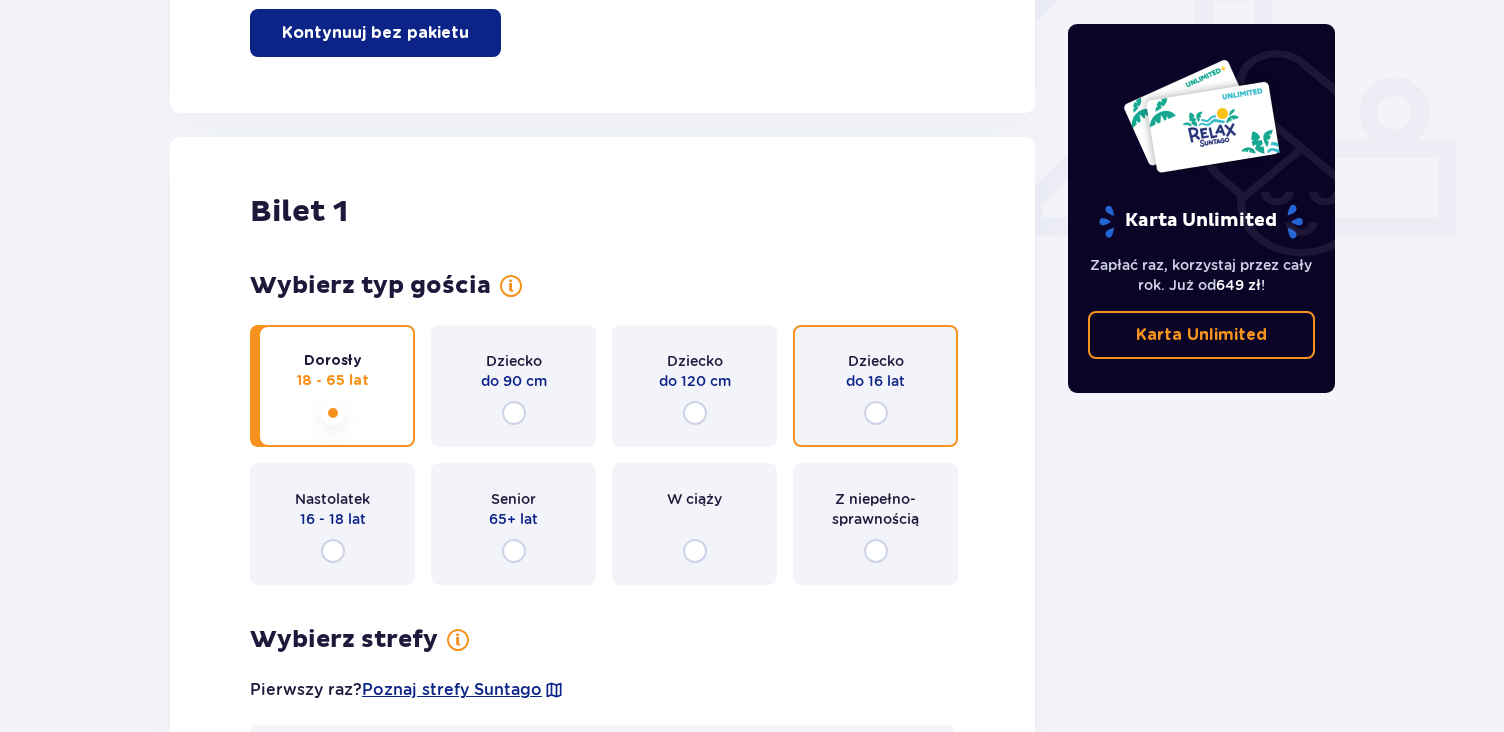 click at bounding box center [876, 413] 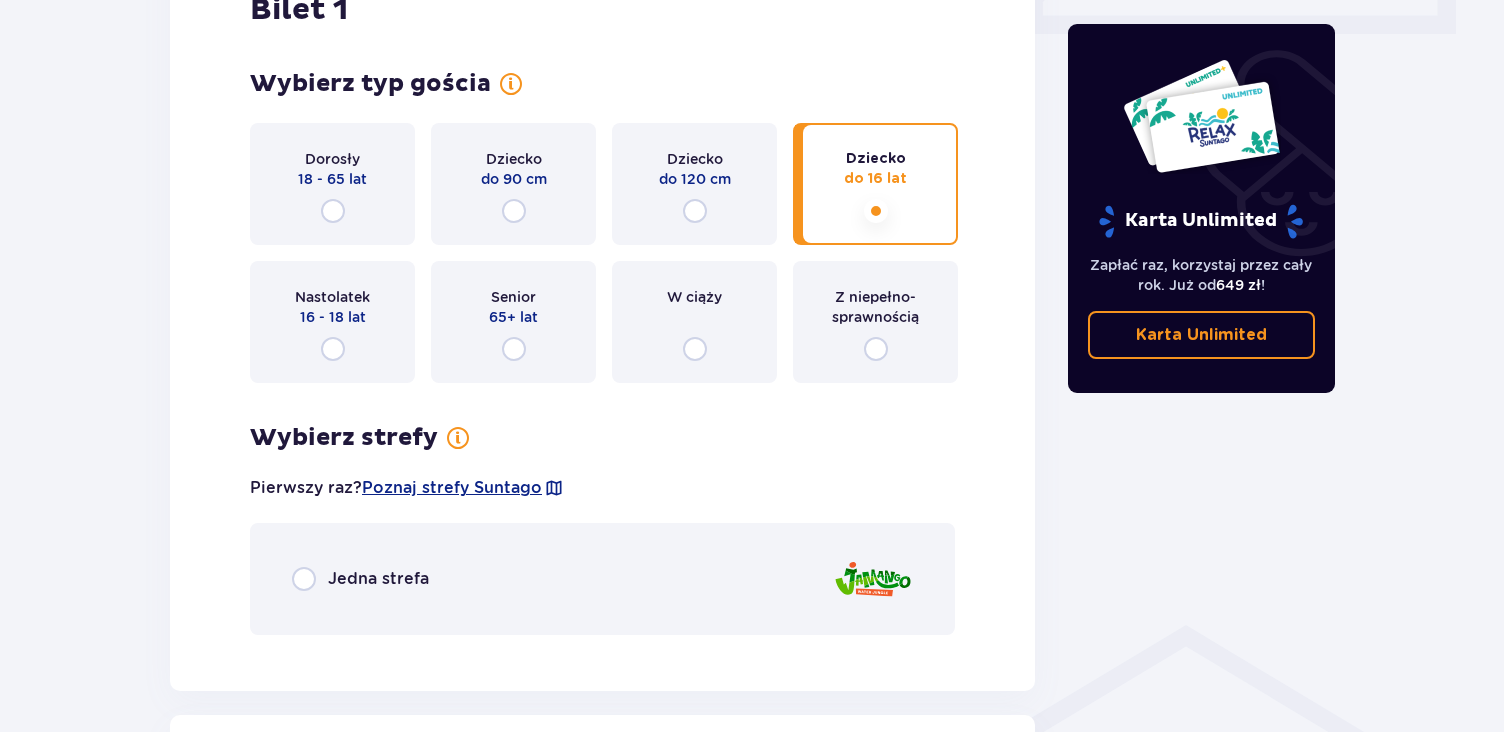 scroll, scrollTop: 997, scrollLeft: 0, axis: vertical 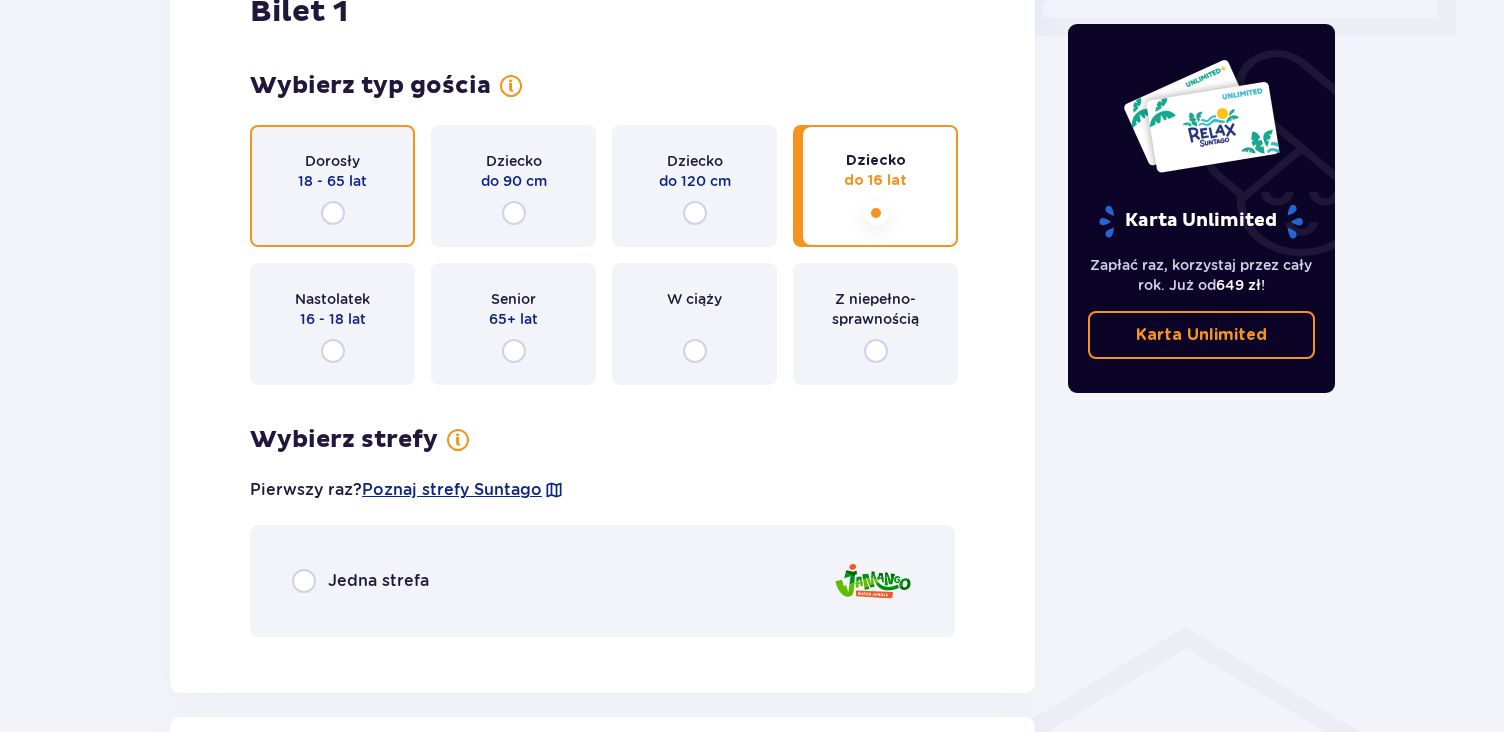 click at bounding box center (333, 213) 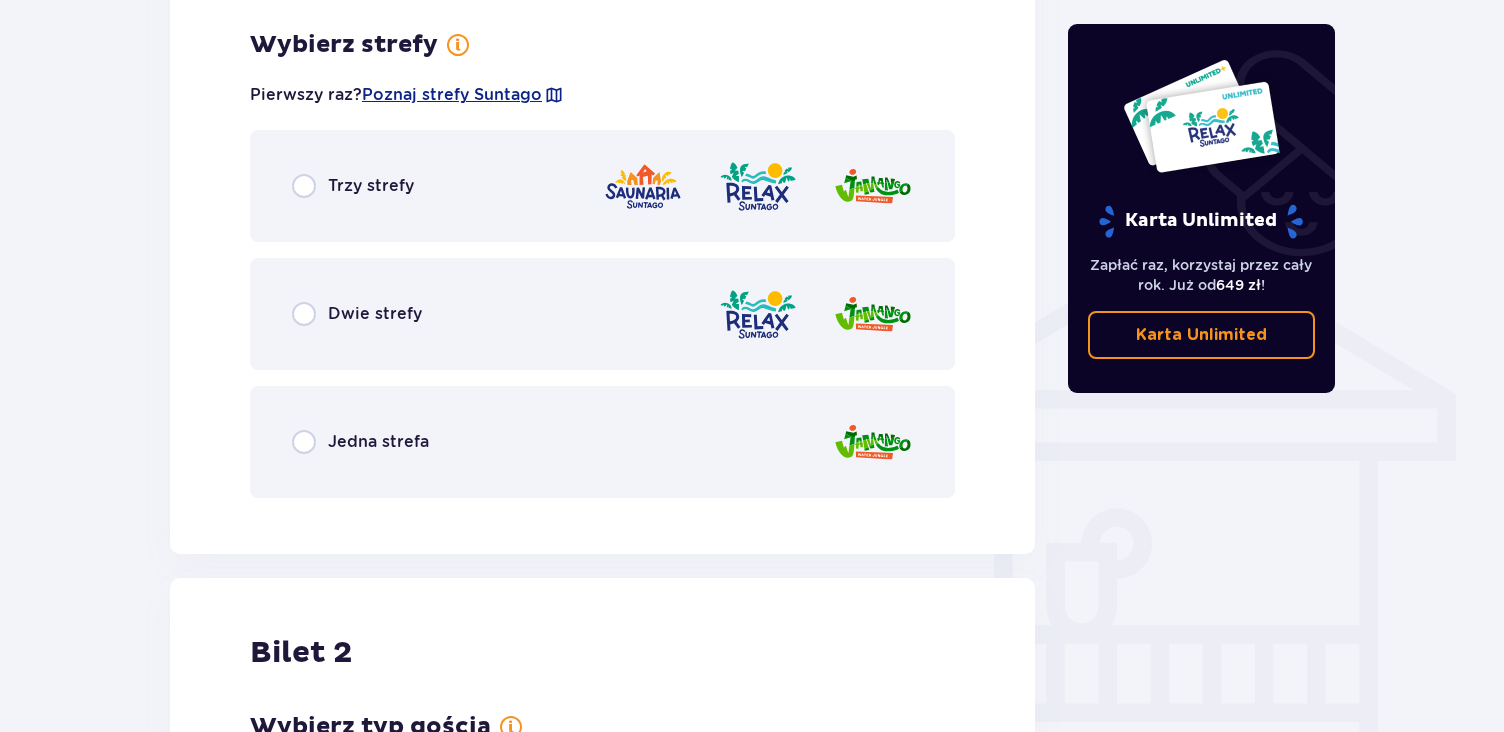 scroll, scrollTop: 1397, scrollLeft: 0, axis: vertical 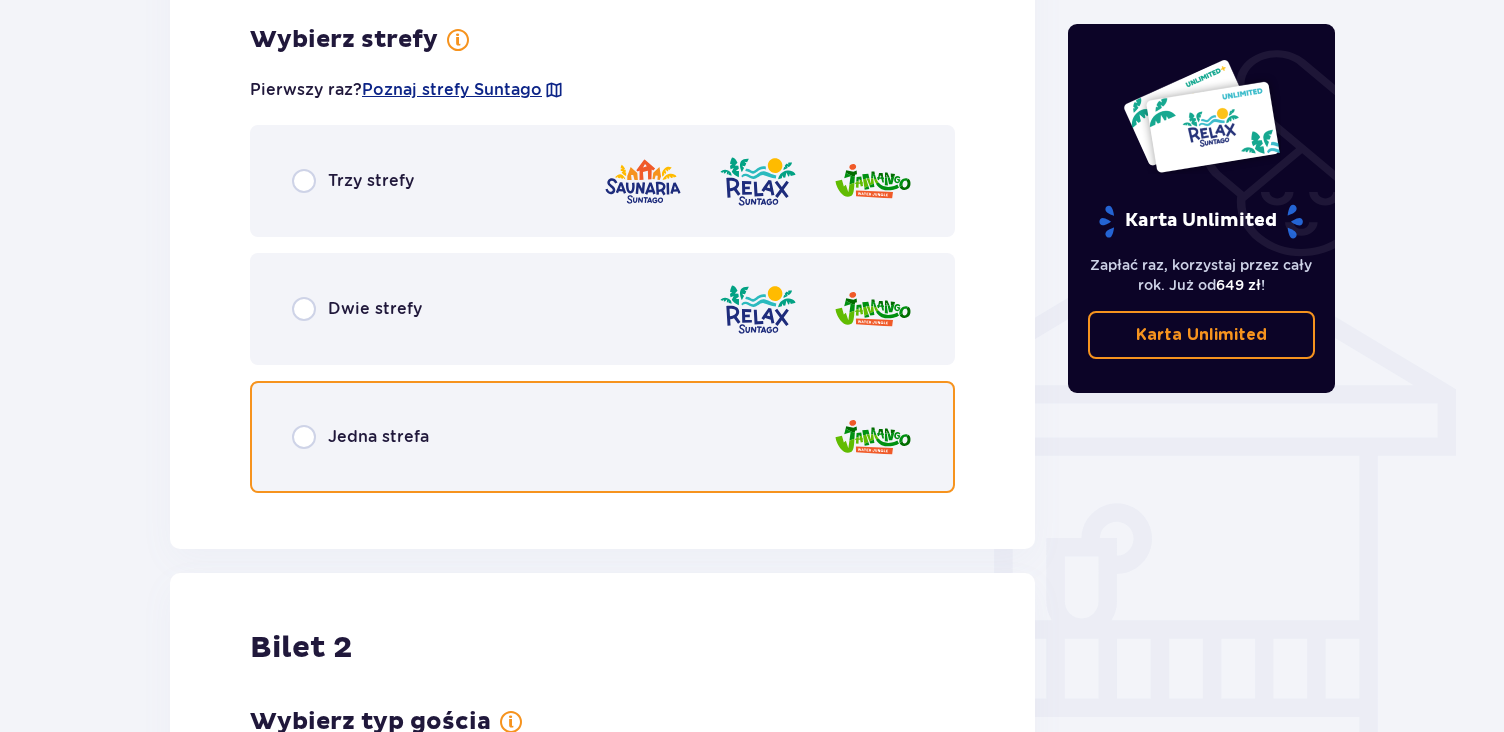 click at bounding box center (304, 437) 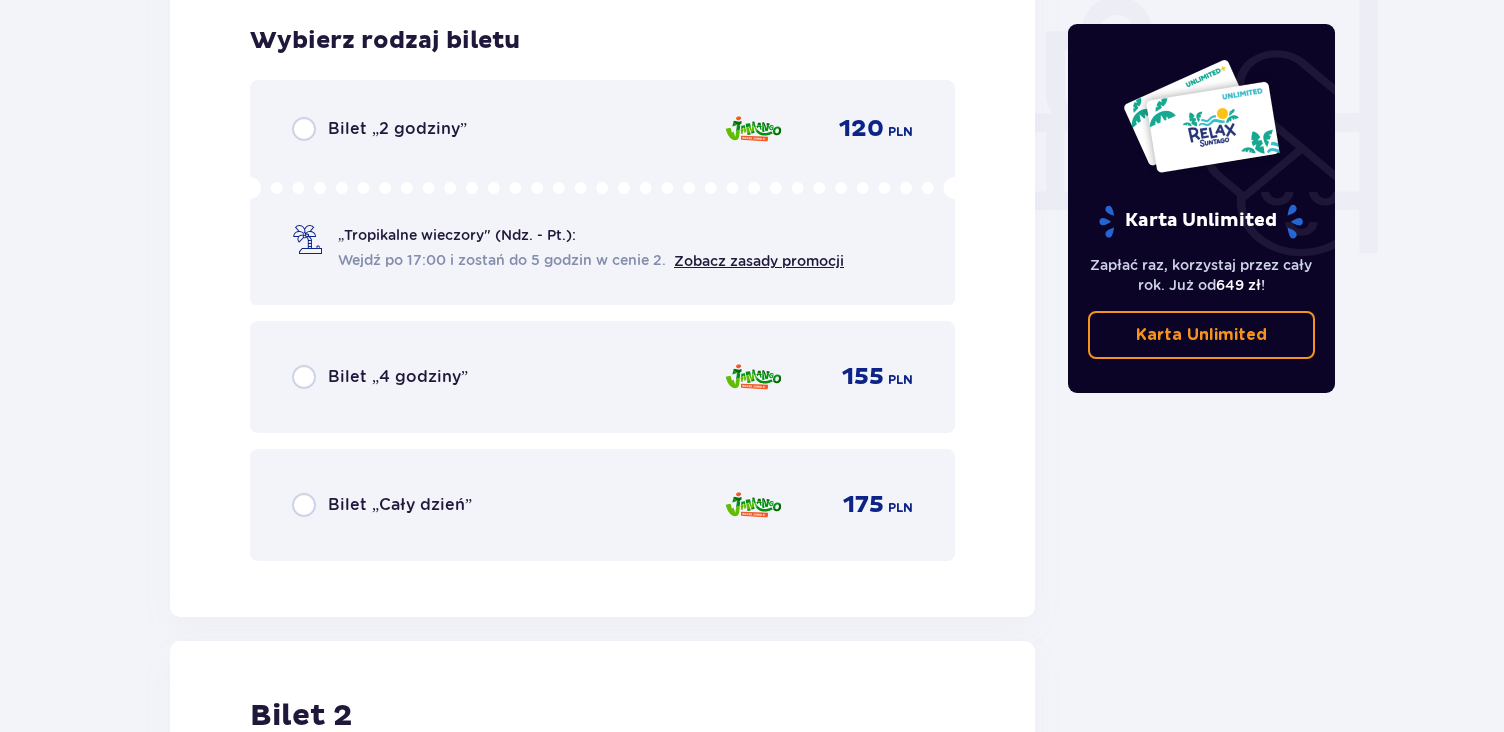 scroll, scrollTop: 1905, scrollLeft: 0, axis: vertical 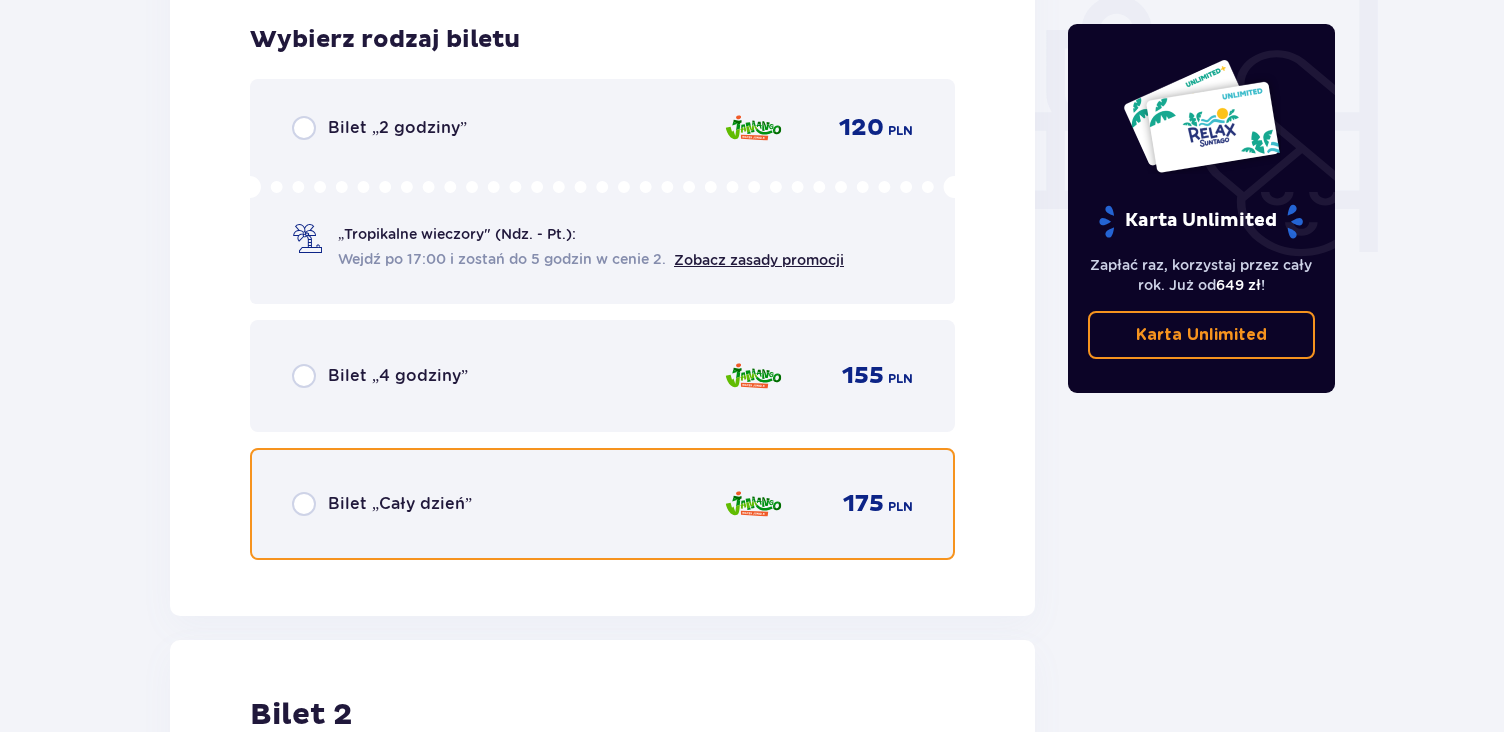 click at bounding box center [304, 504] 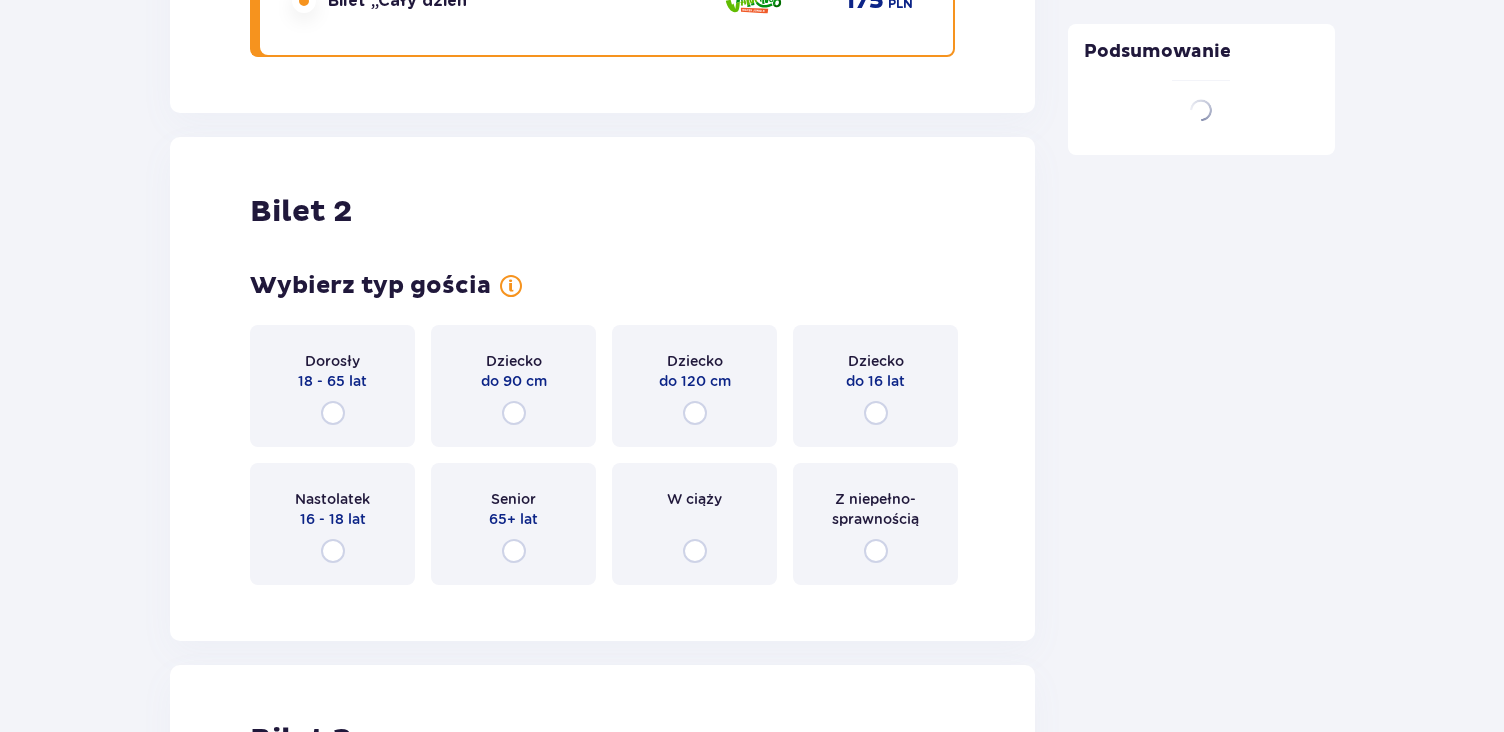 scroll, scrollTop: 2519, scrollLeft: 0, axis: vertical 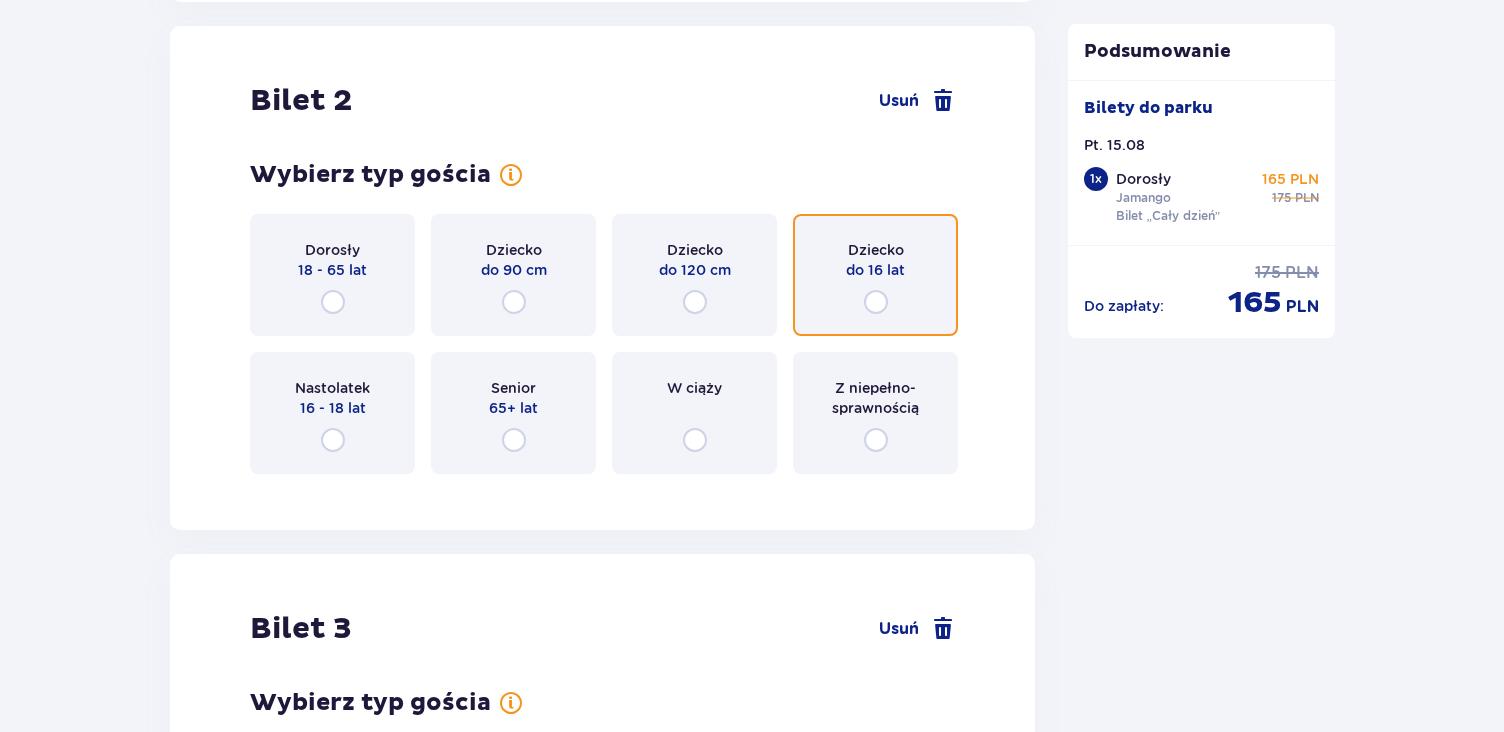 click at bounding box center [876, 302] 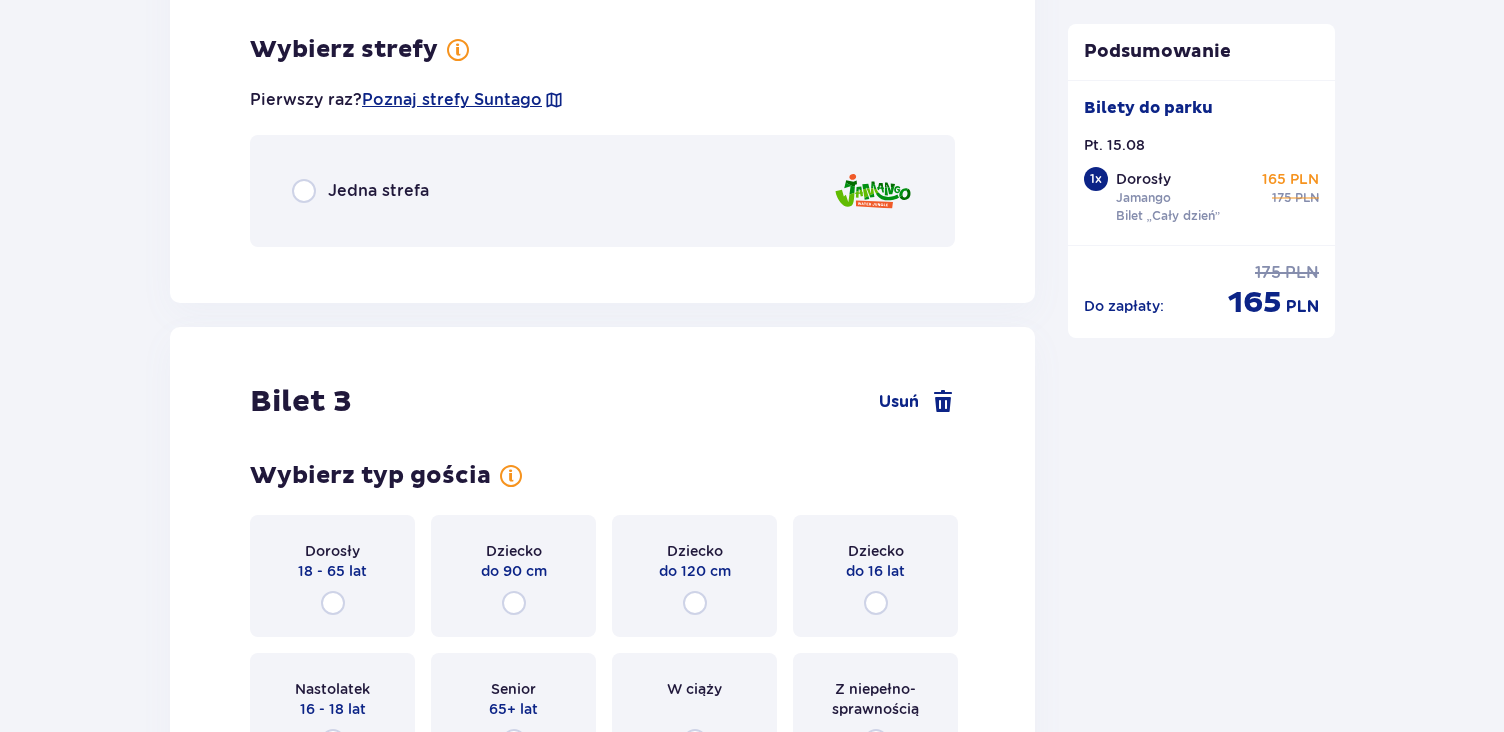 scroll, scrollTop: 3007, scrollLeft: 0, axis: vertical 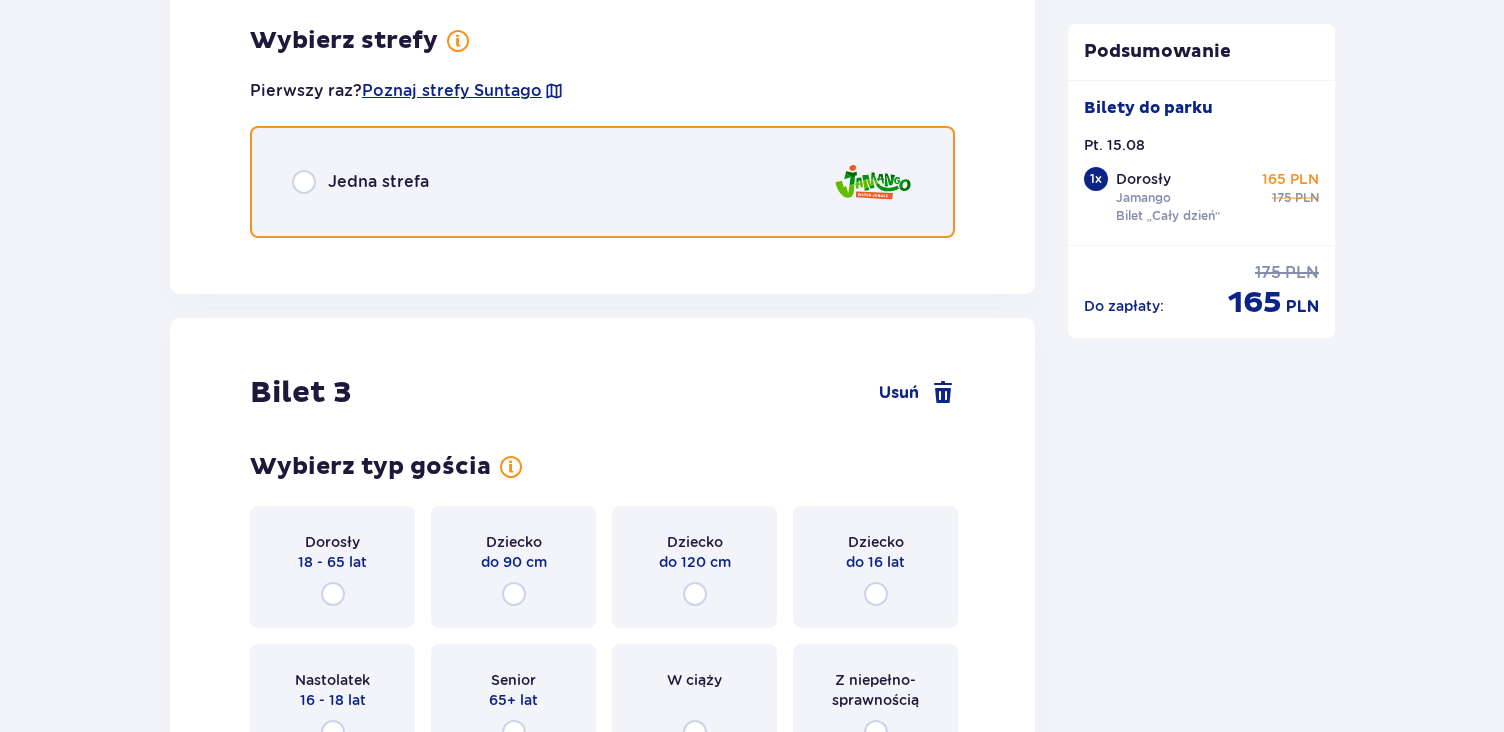 click at bounding box center (304, 182) 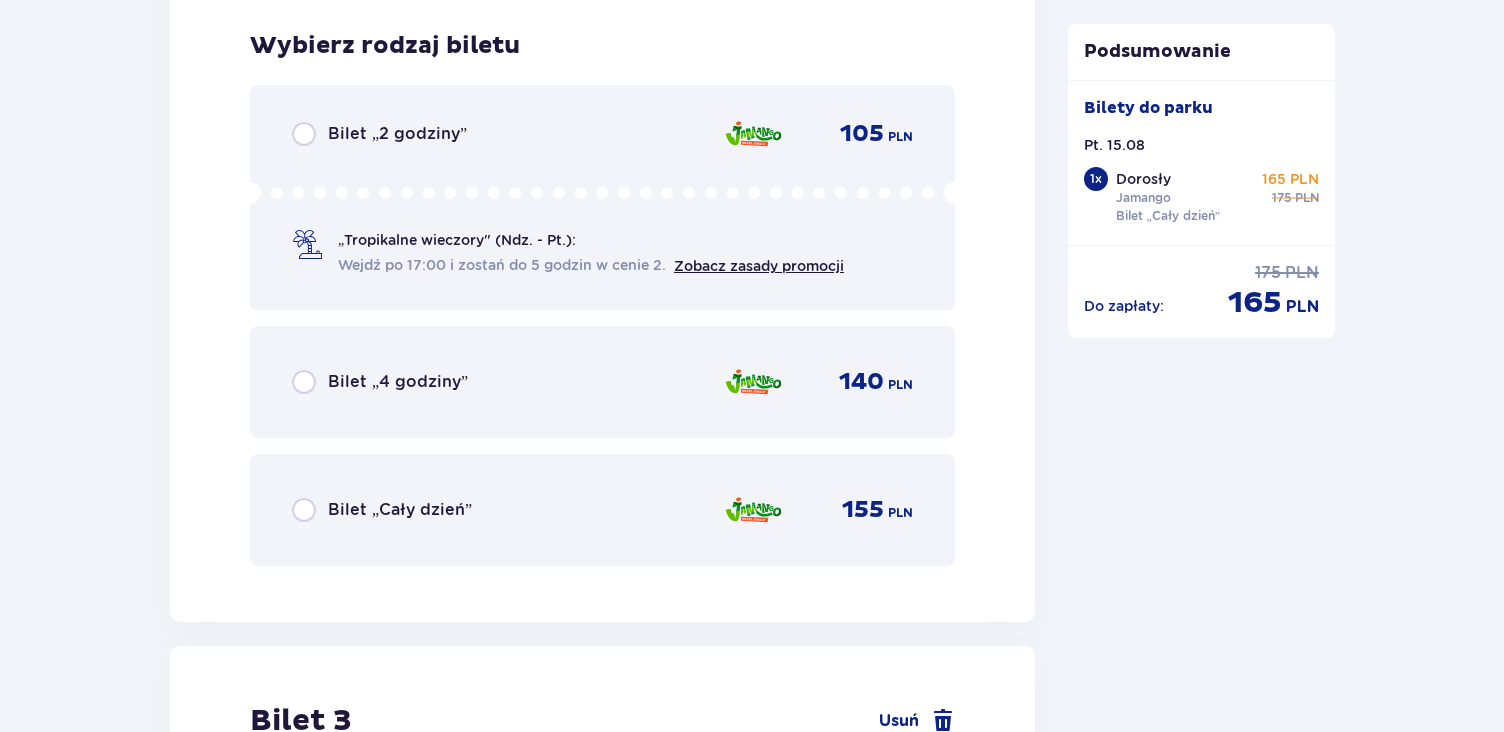 scroll, scrollTop: 3259, scrollLeft: 0, axis: vertical 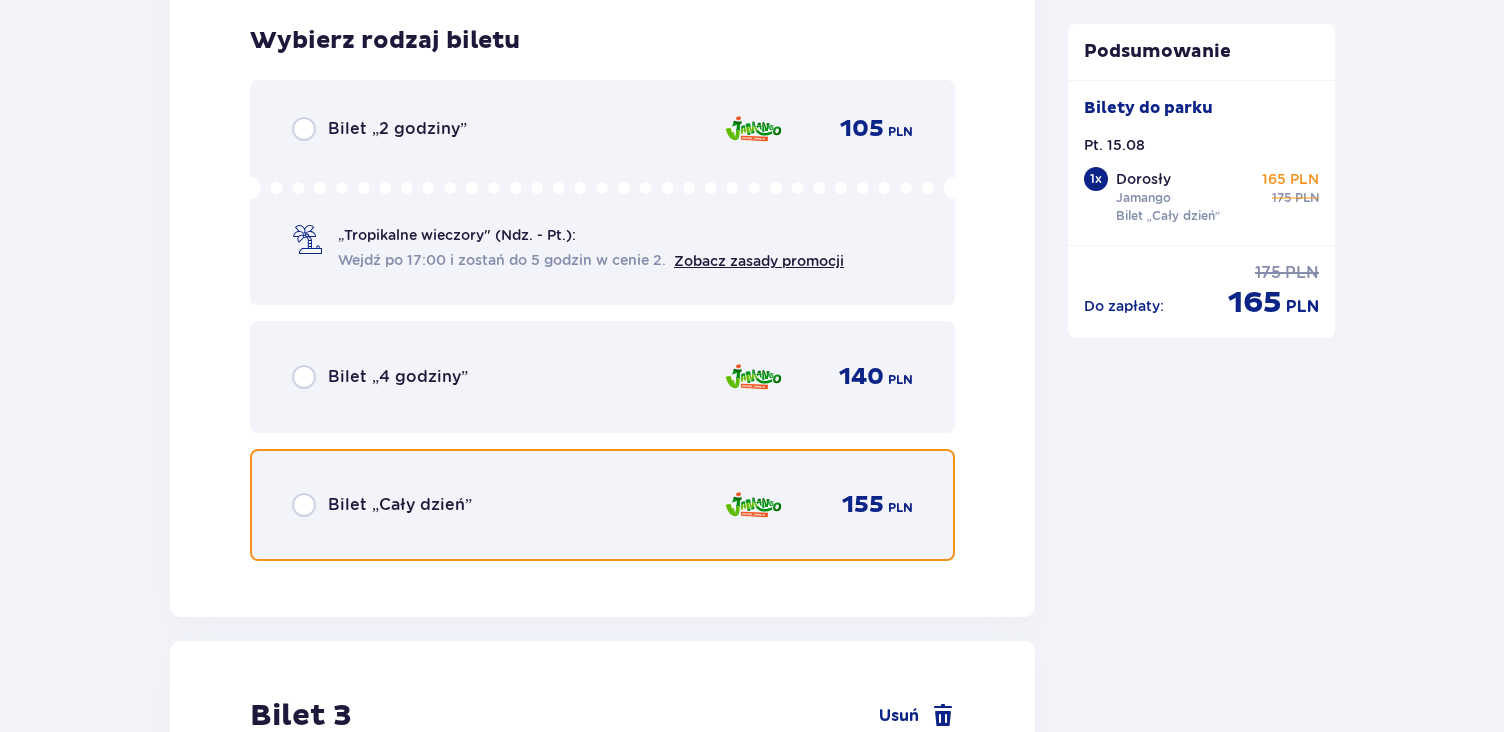 click at bounding box center [304, 505] 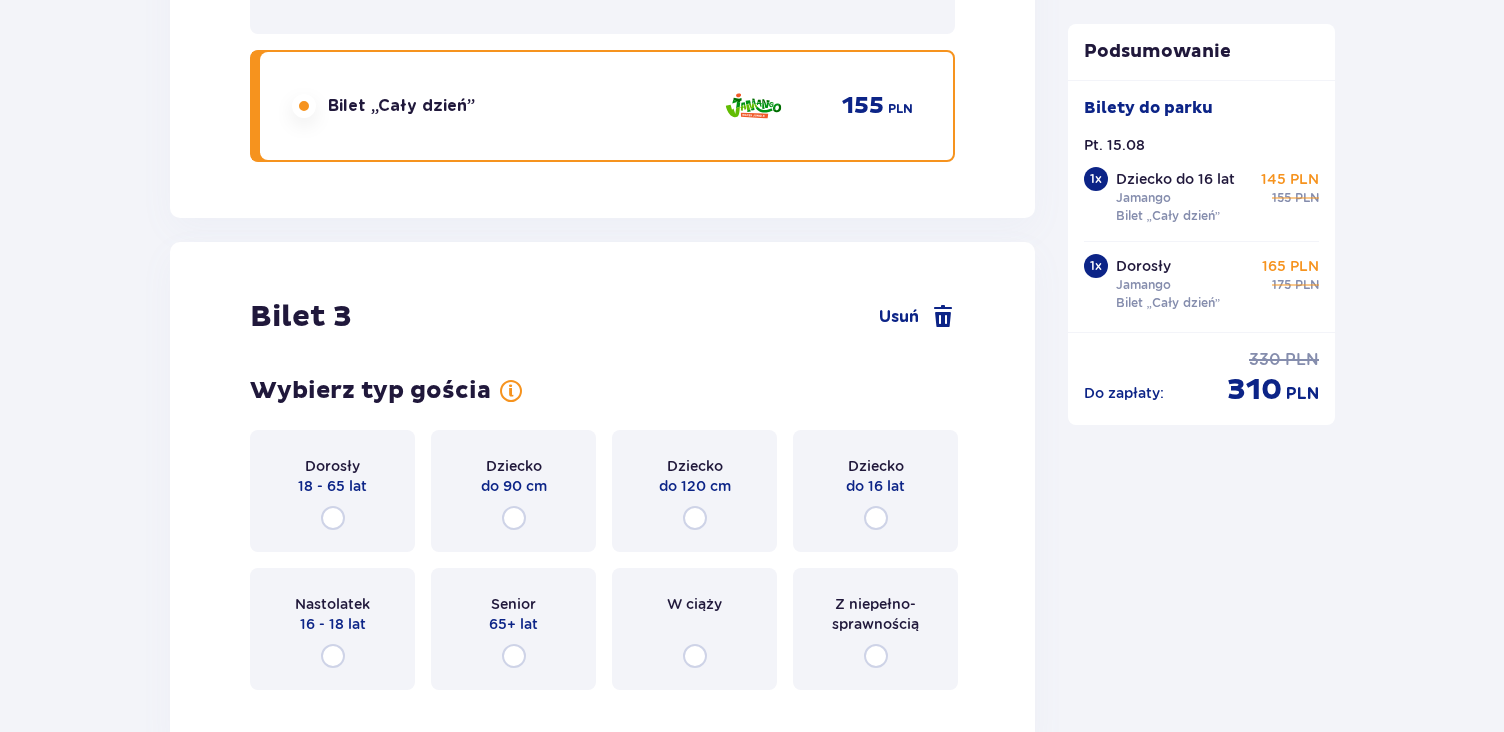 scroll, scrollTop: 3773, scrollLeft: 0, axis: vertical 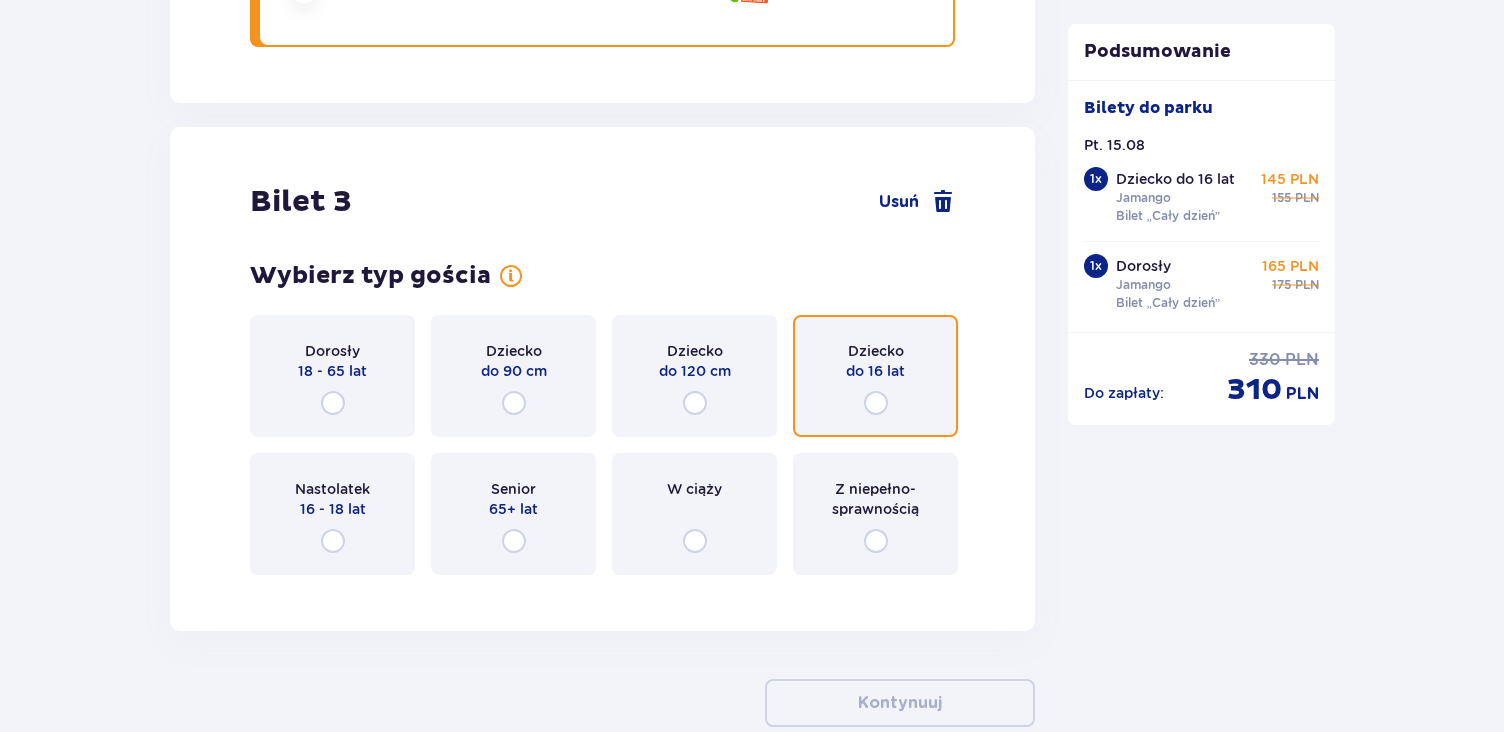 click at bounding box center [876, 403] 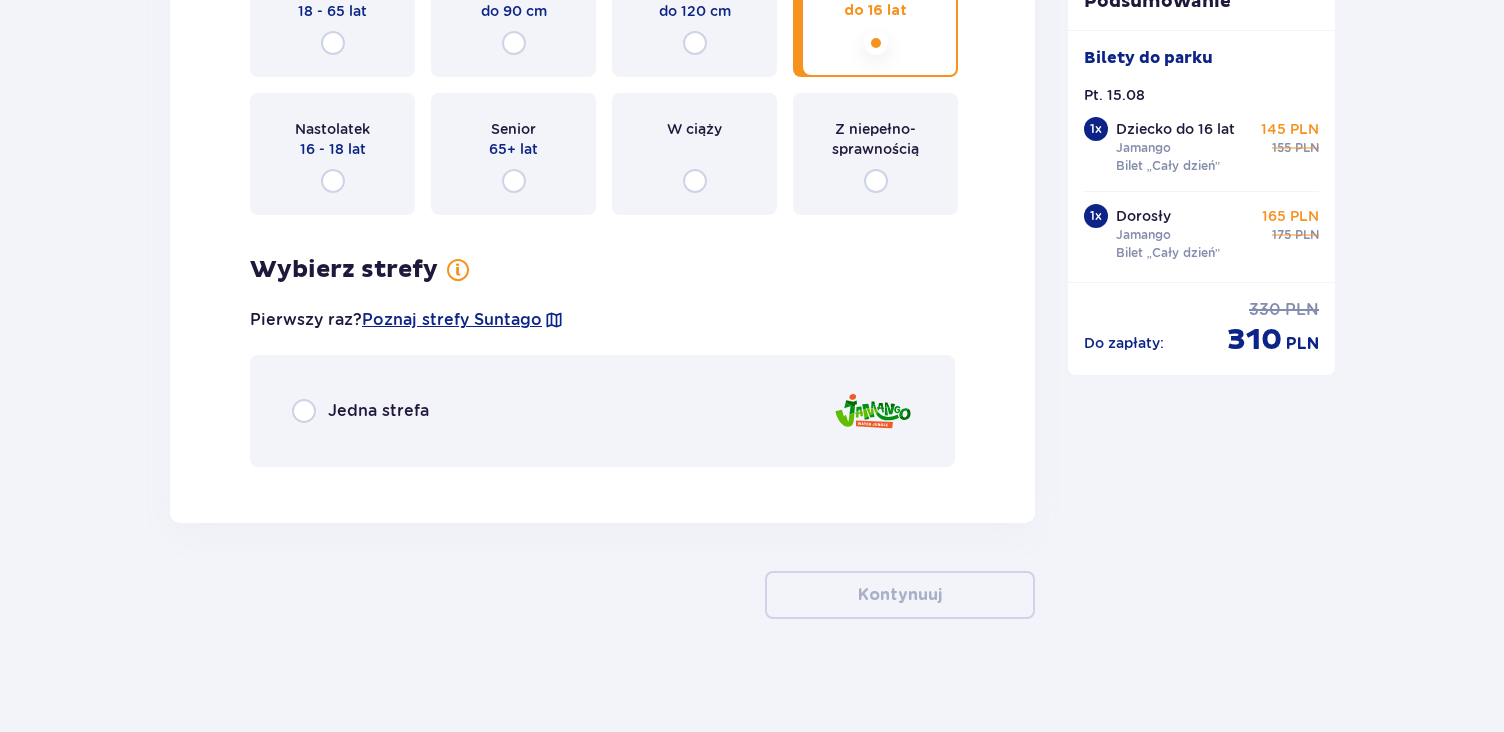 scroll, scrollTop: 4137, scrollLeft: 0, axis: vertical 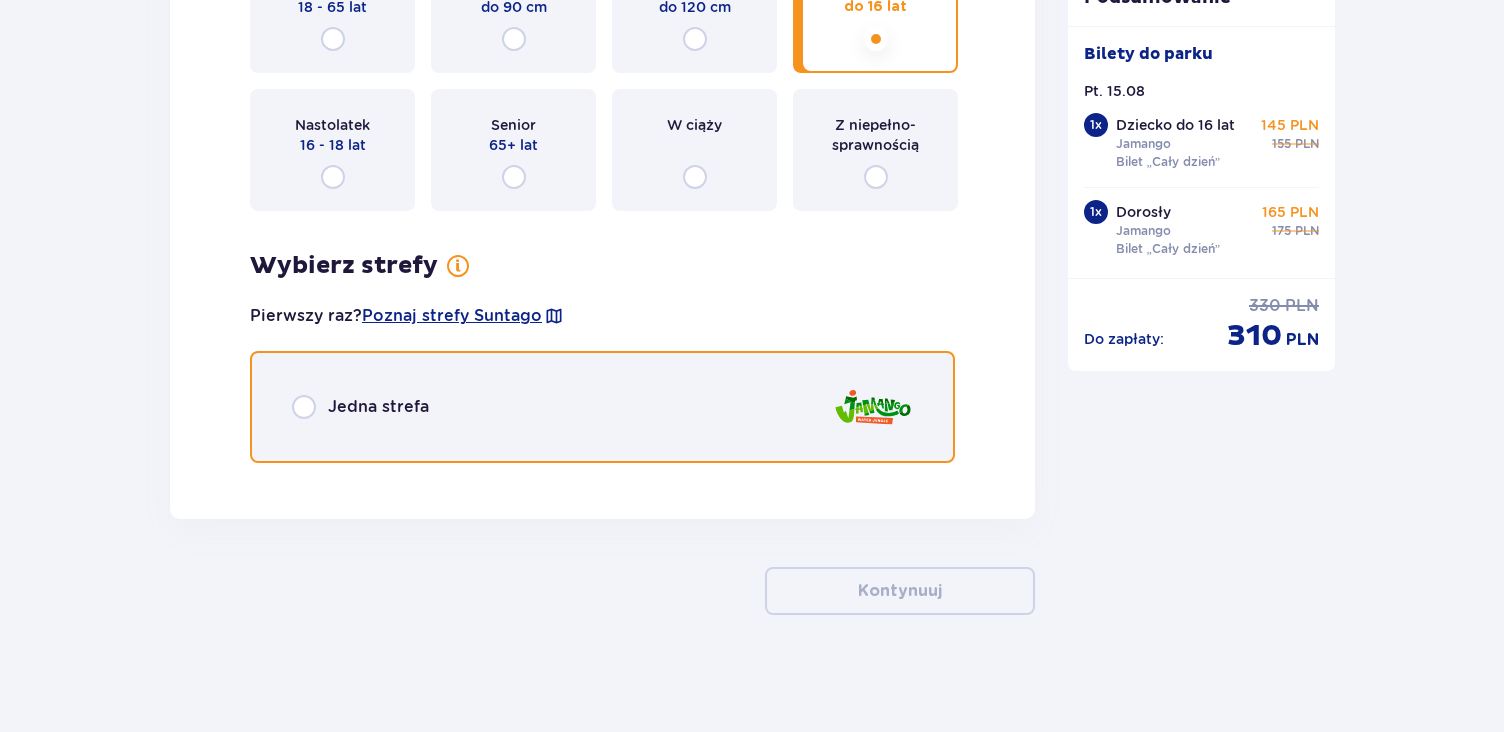 click at bounding box center (304, 407) 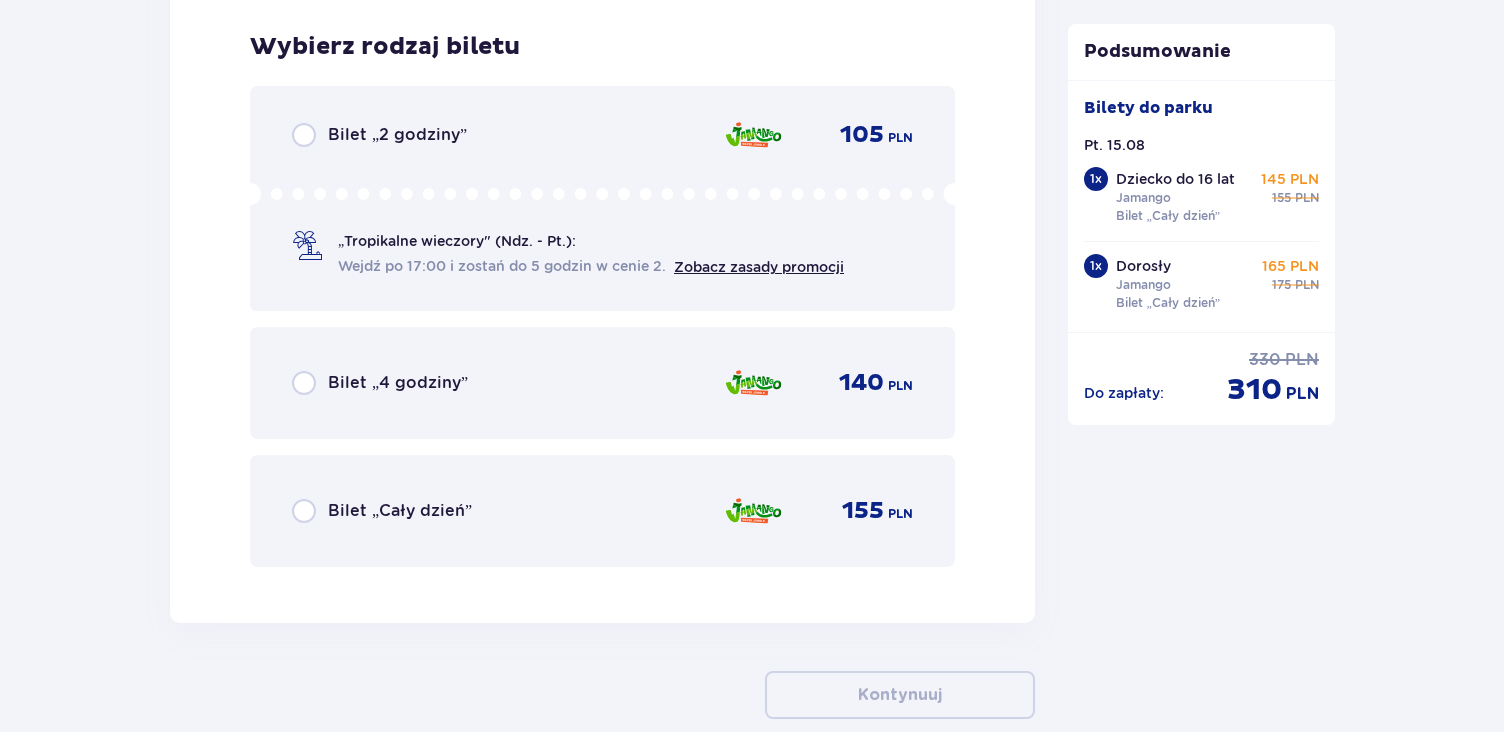 scroll, scrollTop: 4613, scrollLeft: 0, axis: vertical 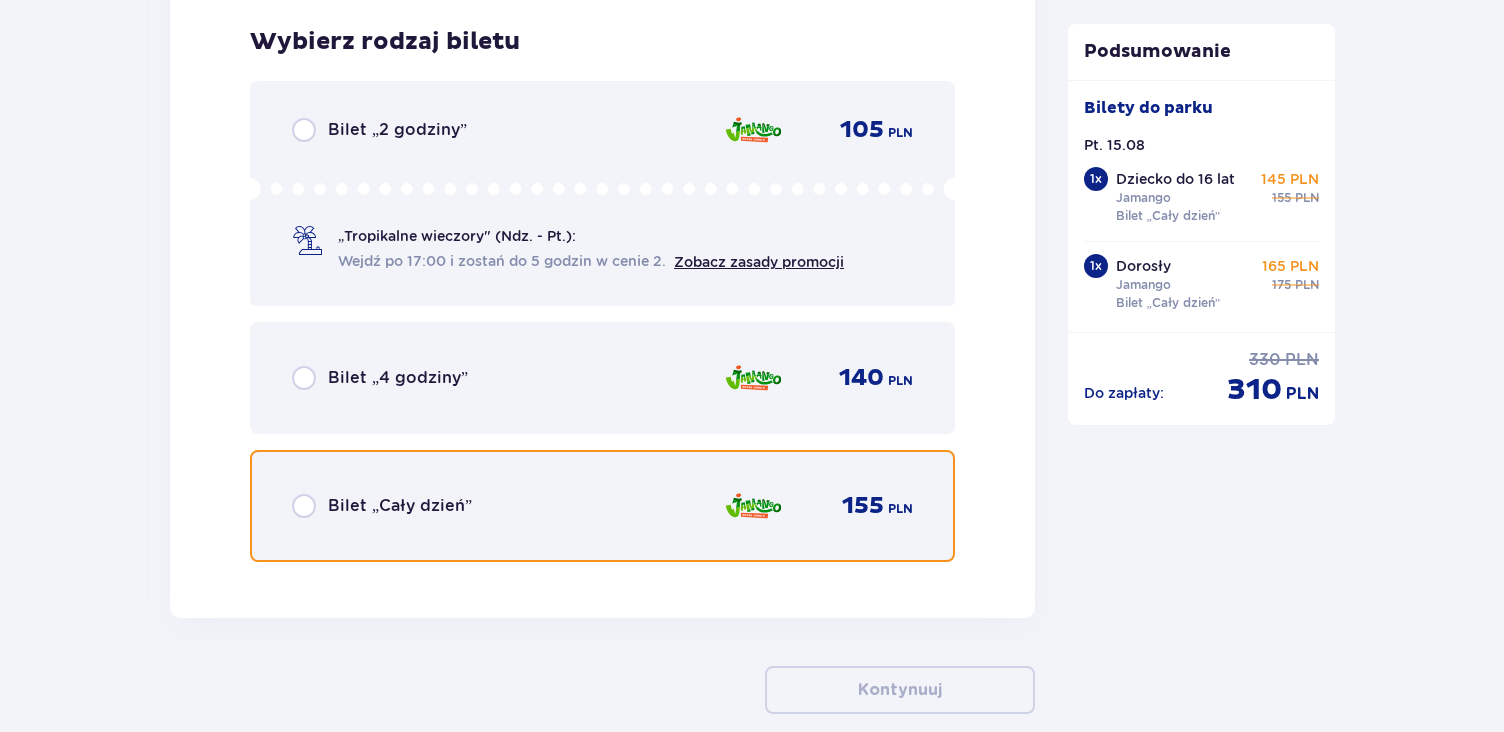 click at bounding box center [304, 506] 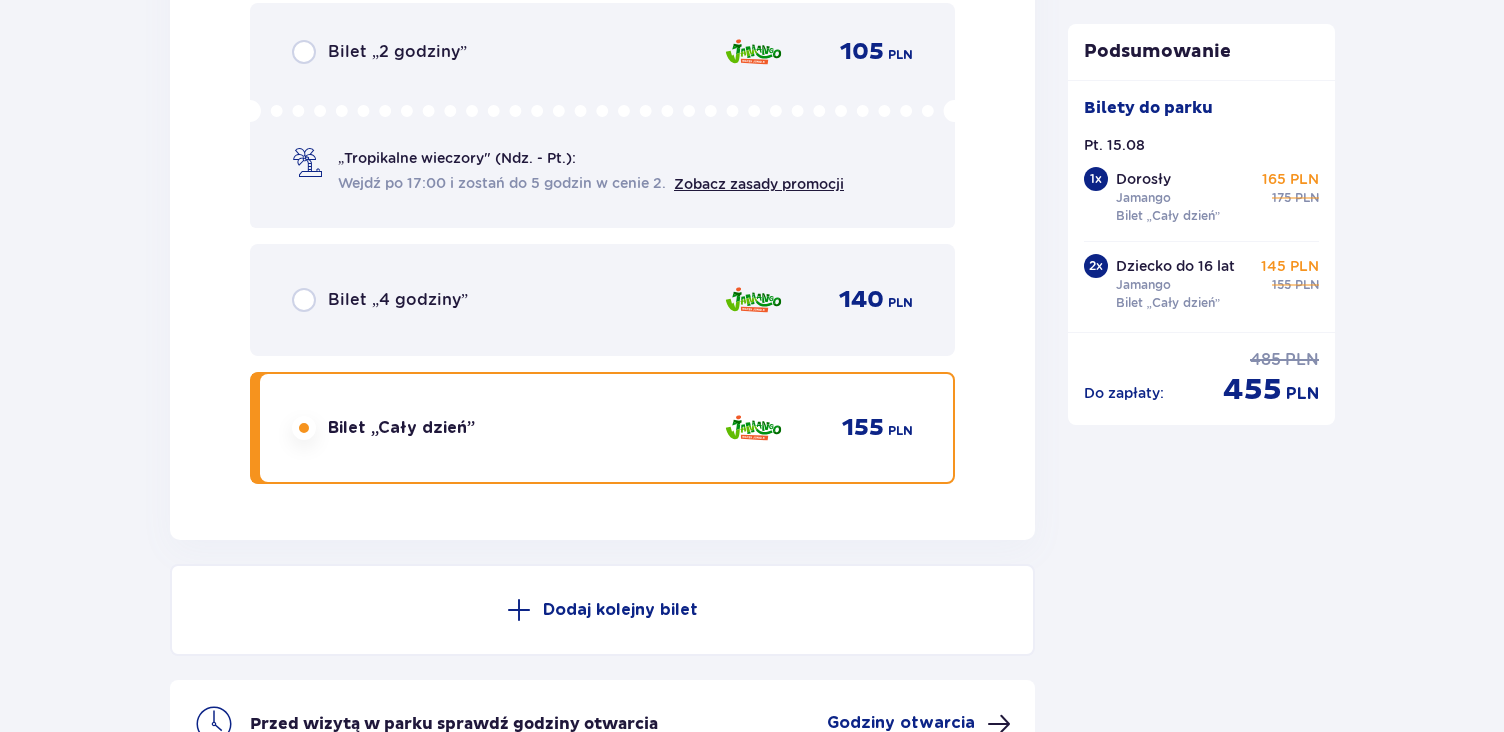 scroll, scrollTop: 4815, scrollLeft: 0, axis: vertical 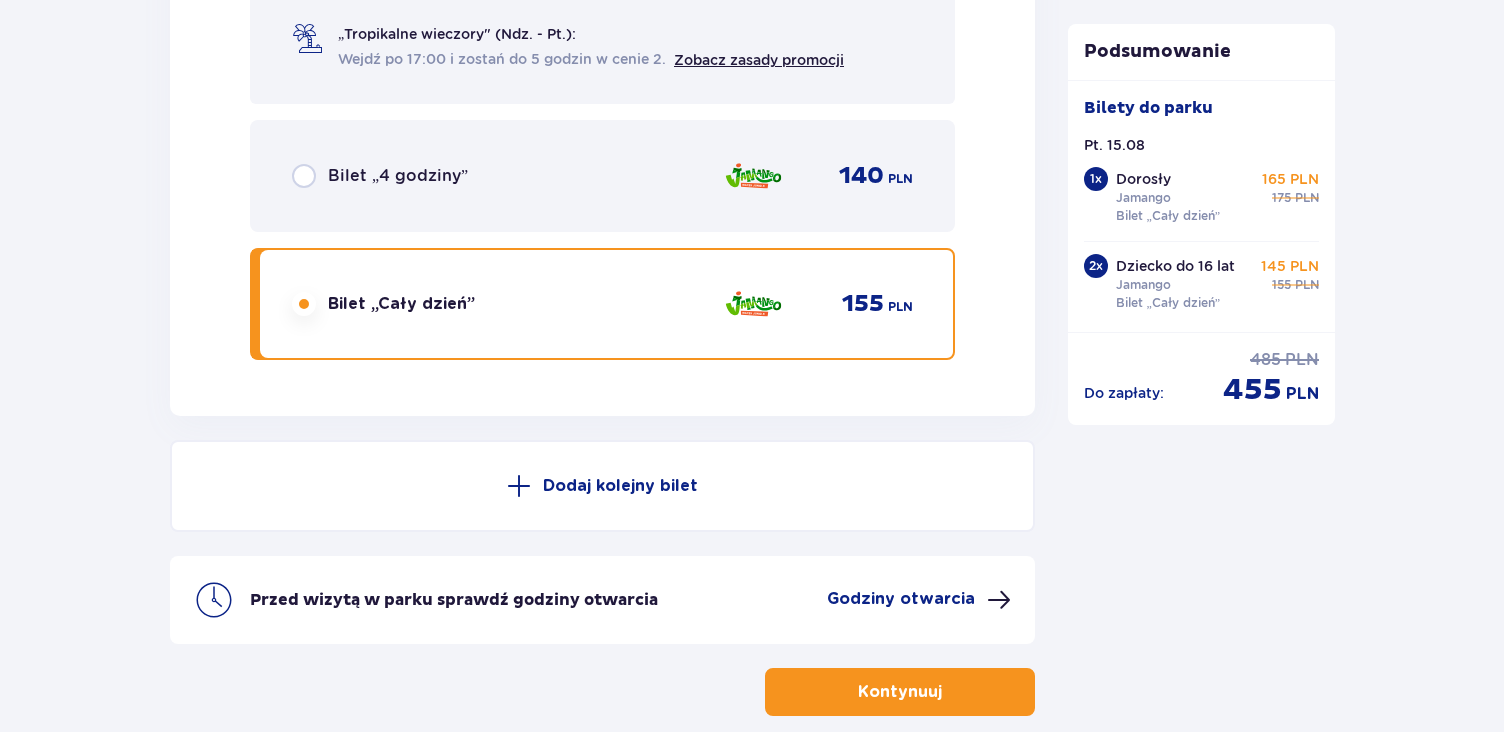 click on "Kontynuuj" at bounding box center [900, 692] 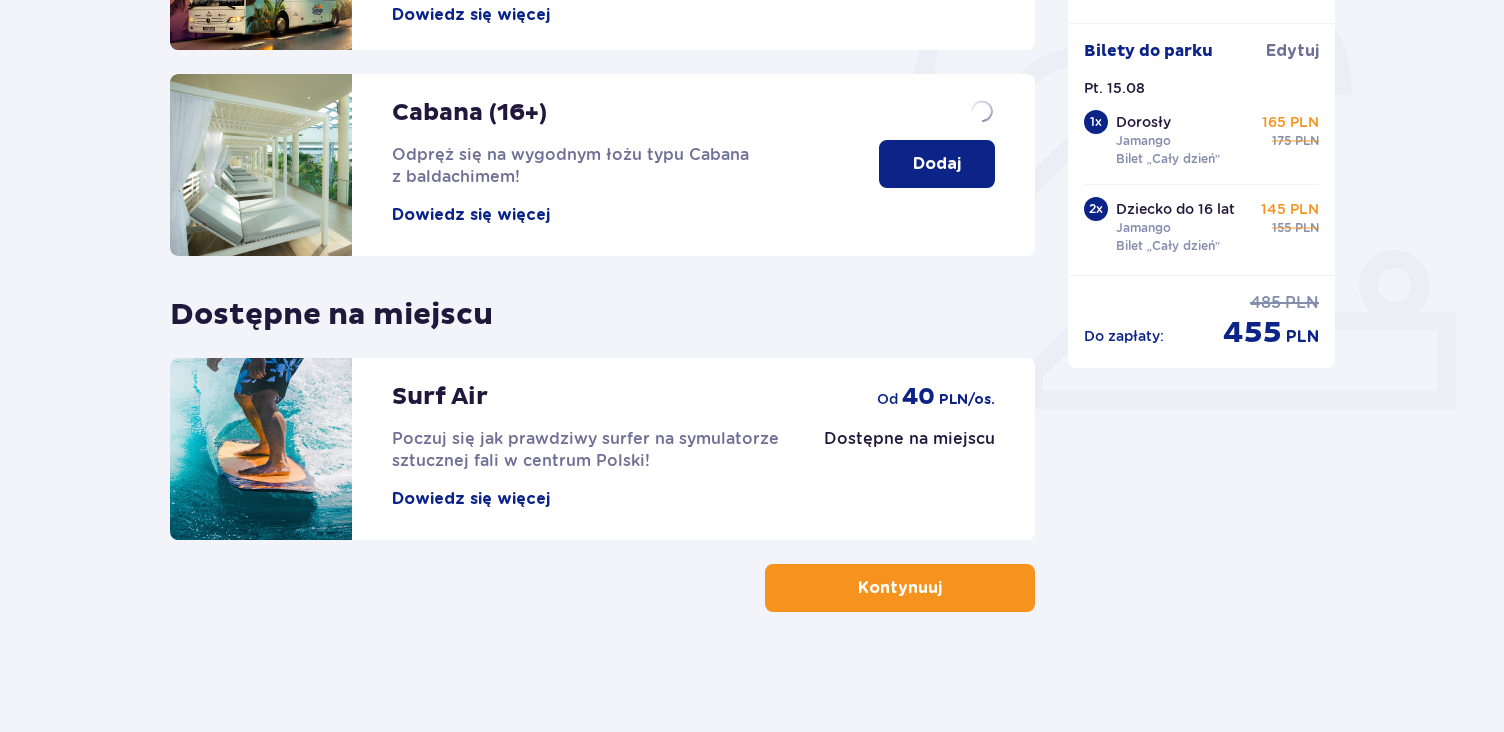 scroll, scrollTop: 0, scrollLeft: 0, axis: both 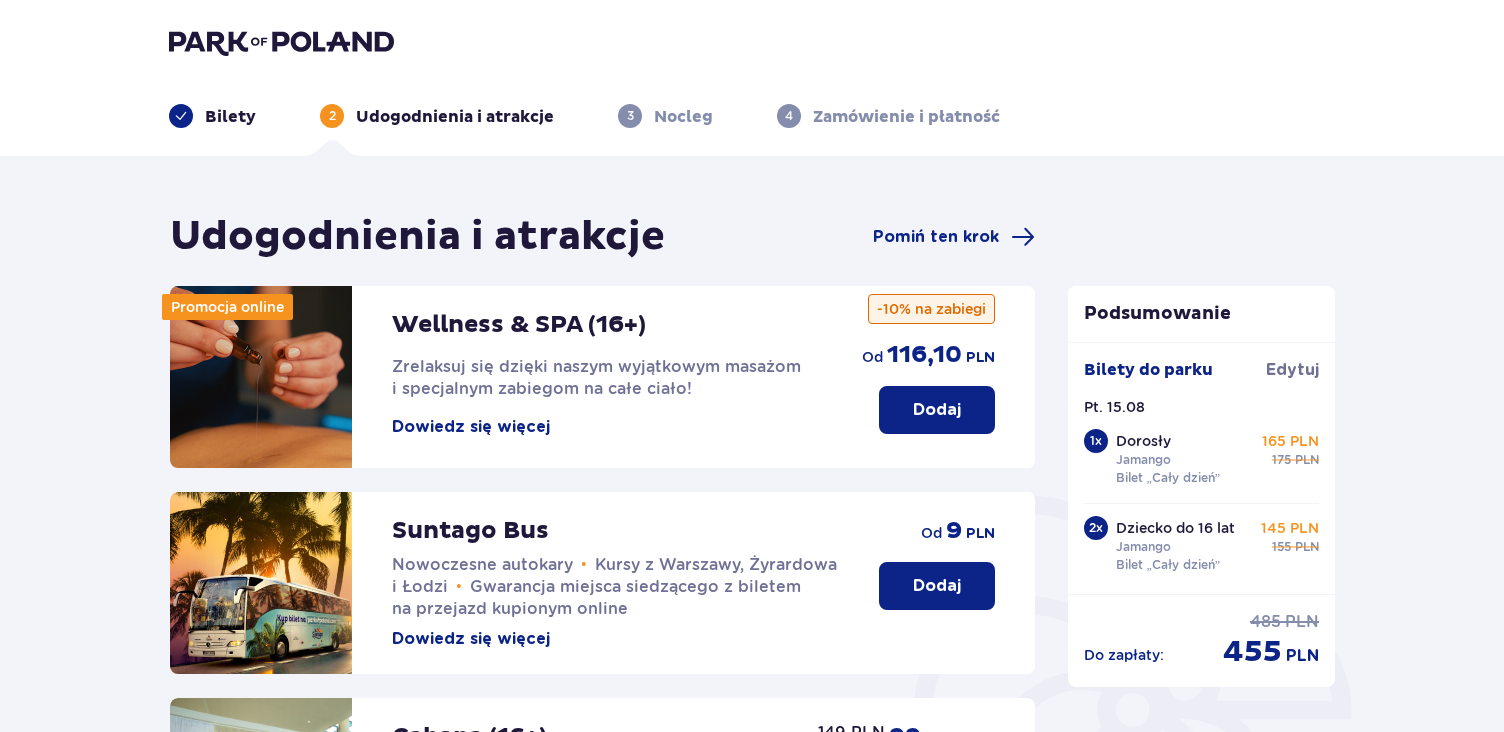 click on "Bilety 2 Udogodnienia i atrakcje 3 Nocleg 4 Zamówienie i płatność" at bounding box center [752, 78] 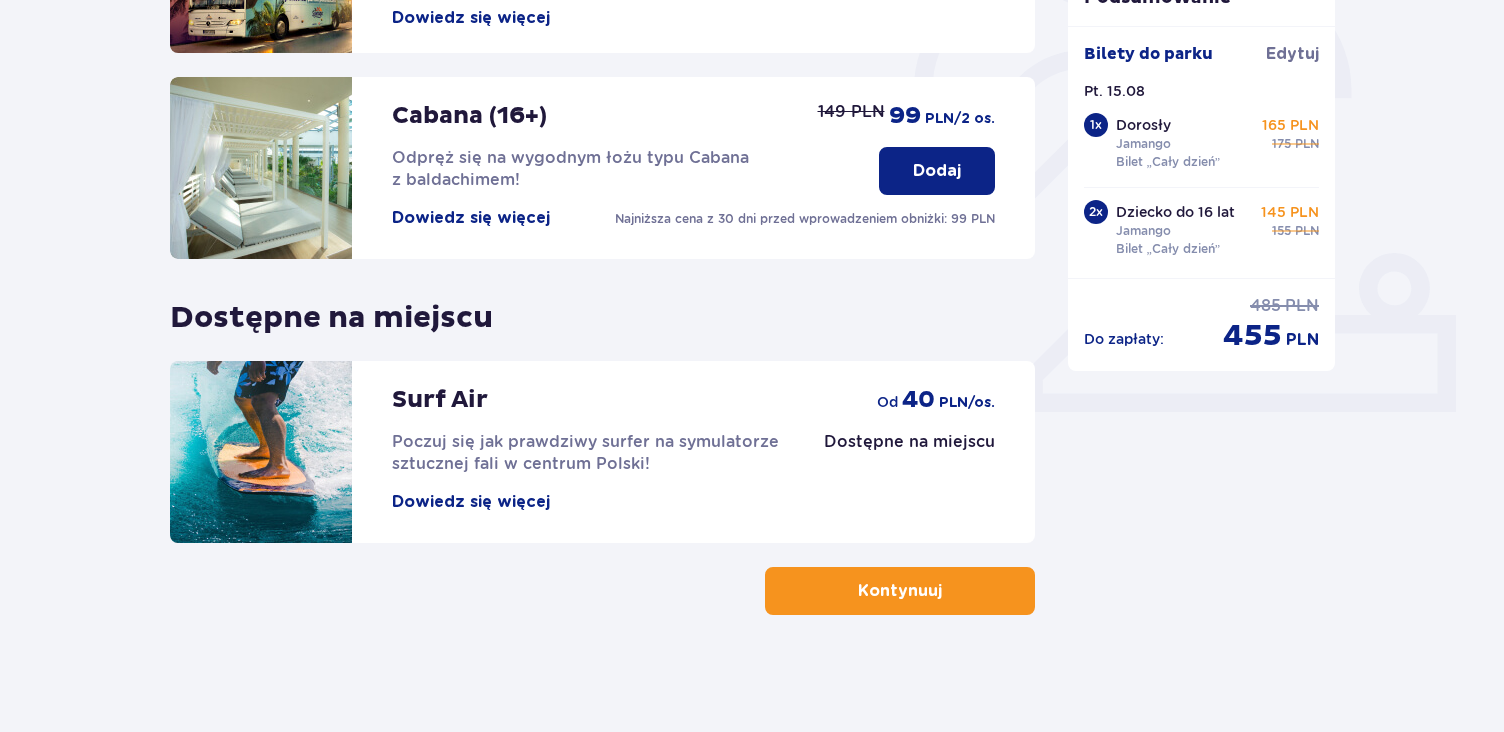 scroll, scrollTop: 624, scrollLeft: 0, axis: vertical 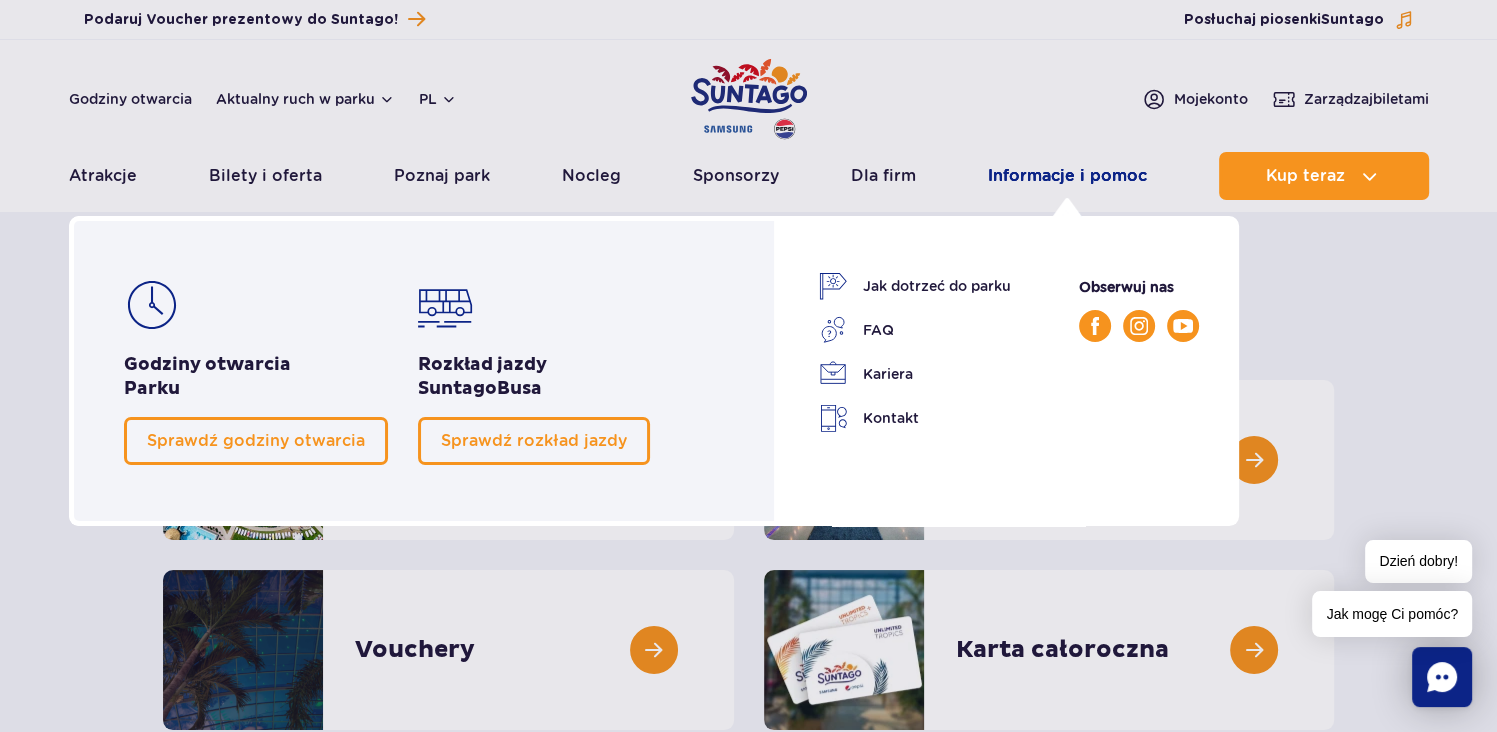 click on "Informacje i pomoc" at bounding box center (1067, 176) 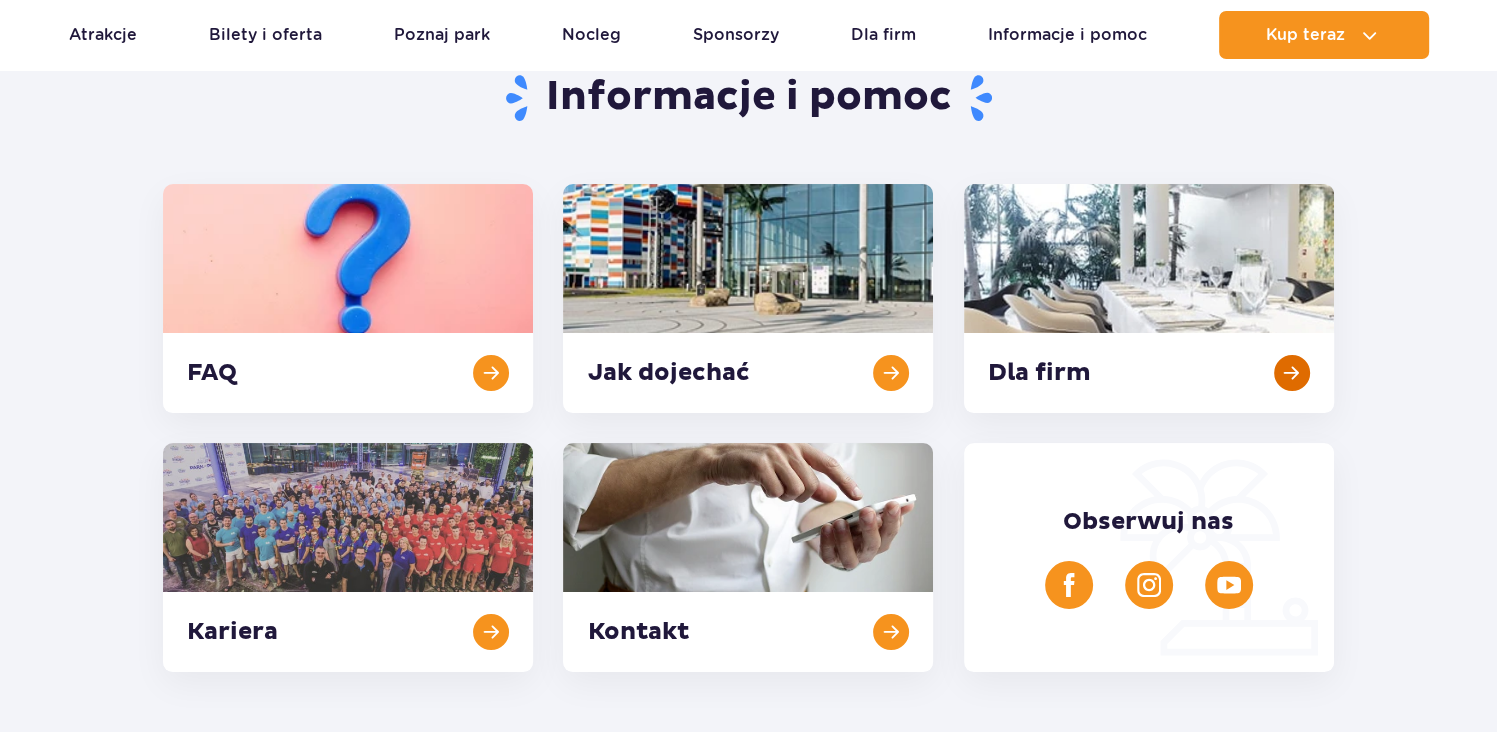 scroll, scrollTop: 200, scrollLeft: 0, axis: vertical 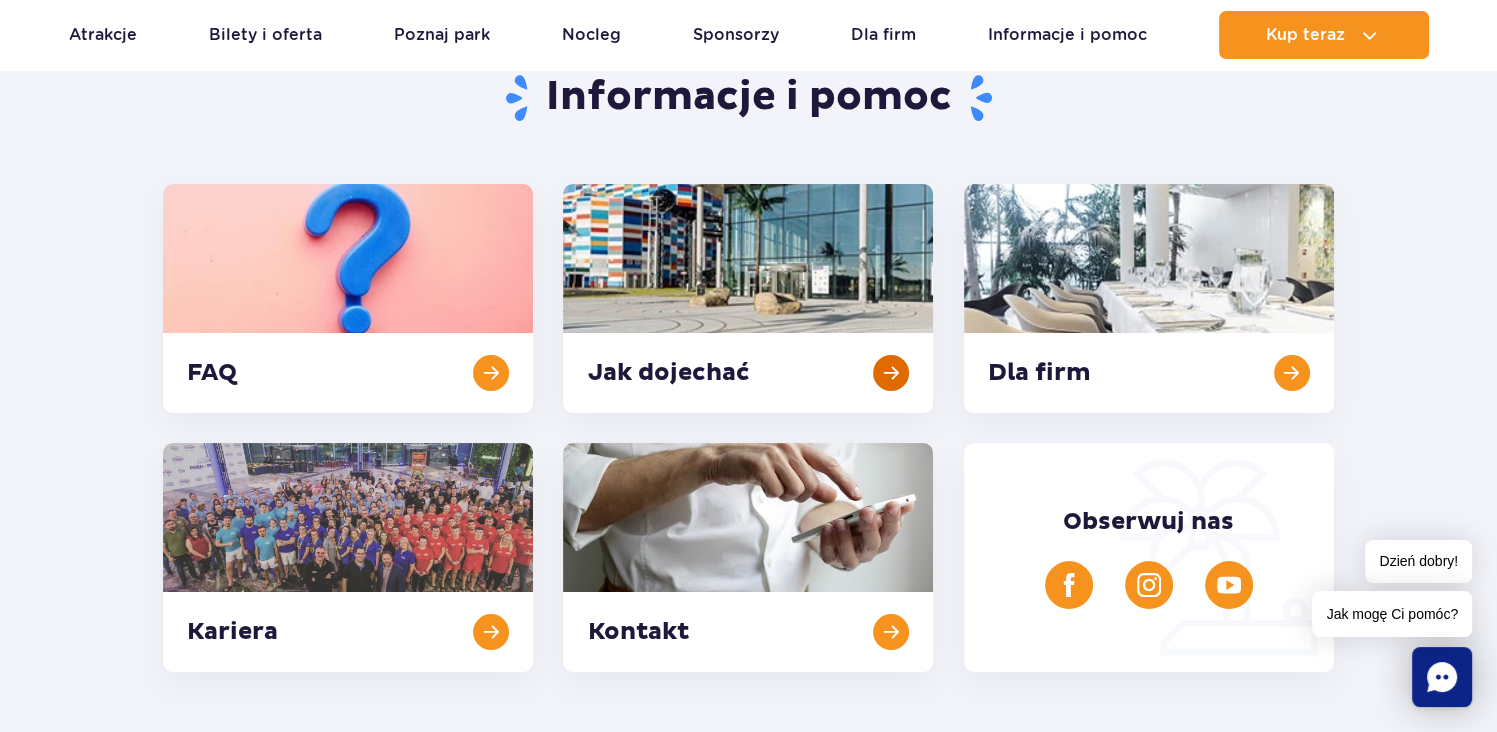 click at bounding box center [748, 298] 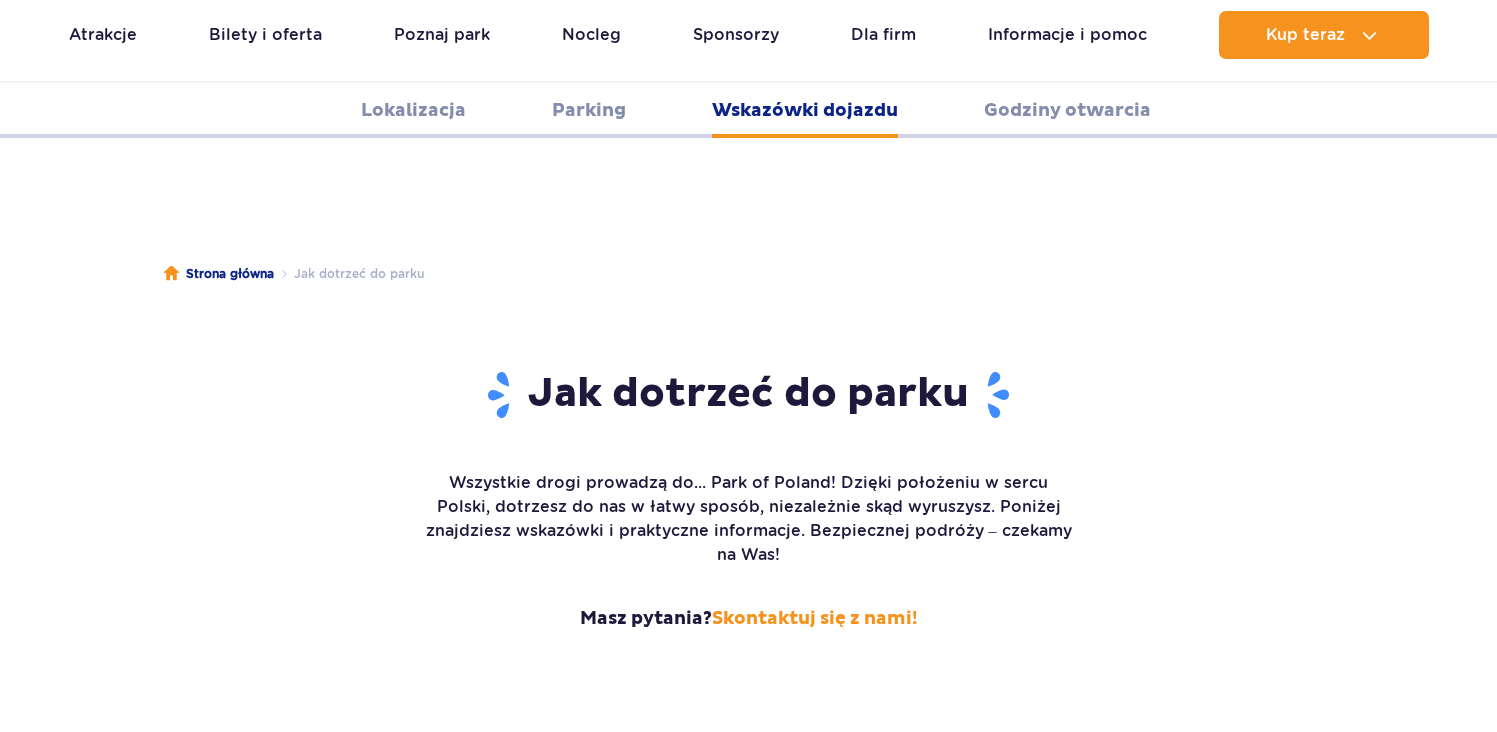 scroll, scrollTop: 2660, scrollLeft: 0, axis: vertical 